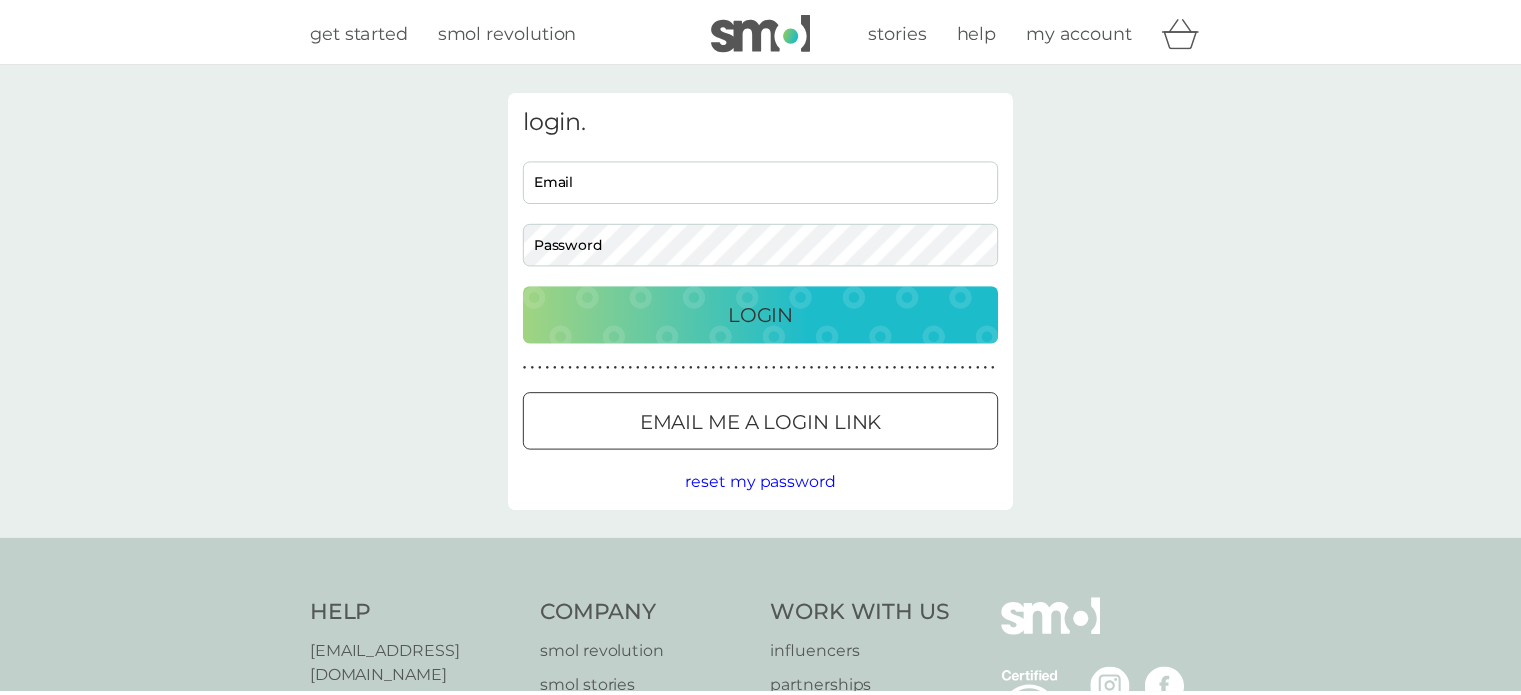 scroll, scrollTop: 0, scrollLeft: 0, axis: both 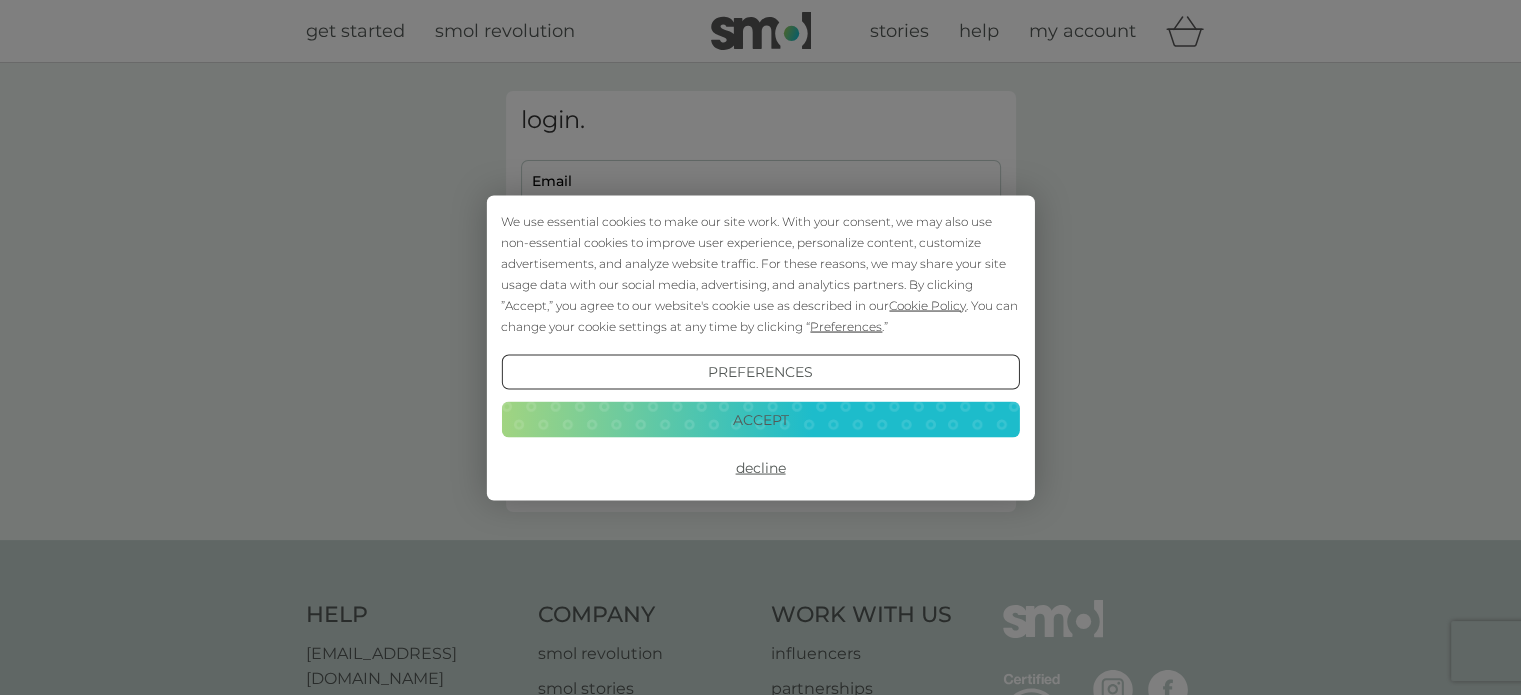 click on "Accept" at bounding box center [760, 420] 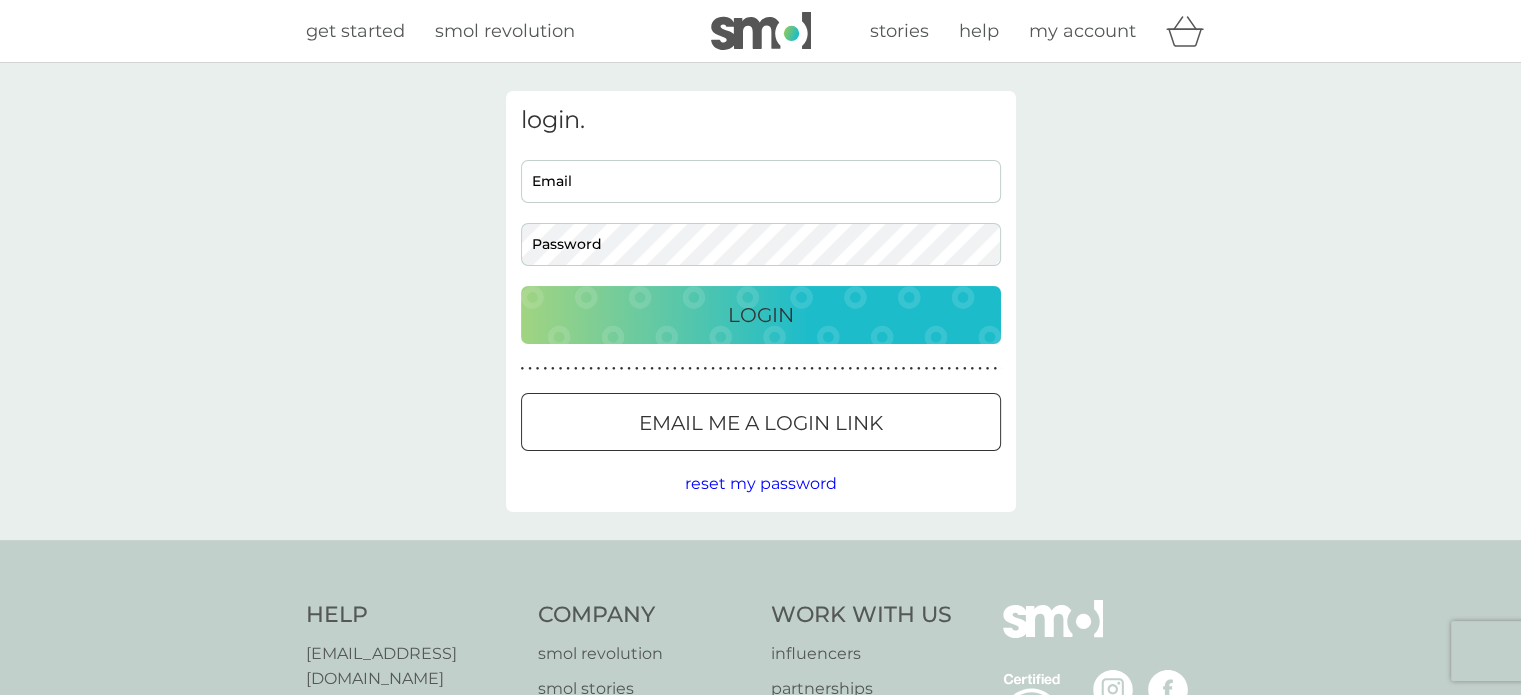 scroll, scrollTop: 0, scrollLeft: 0, axis: both 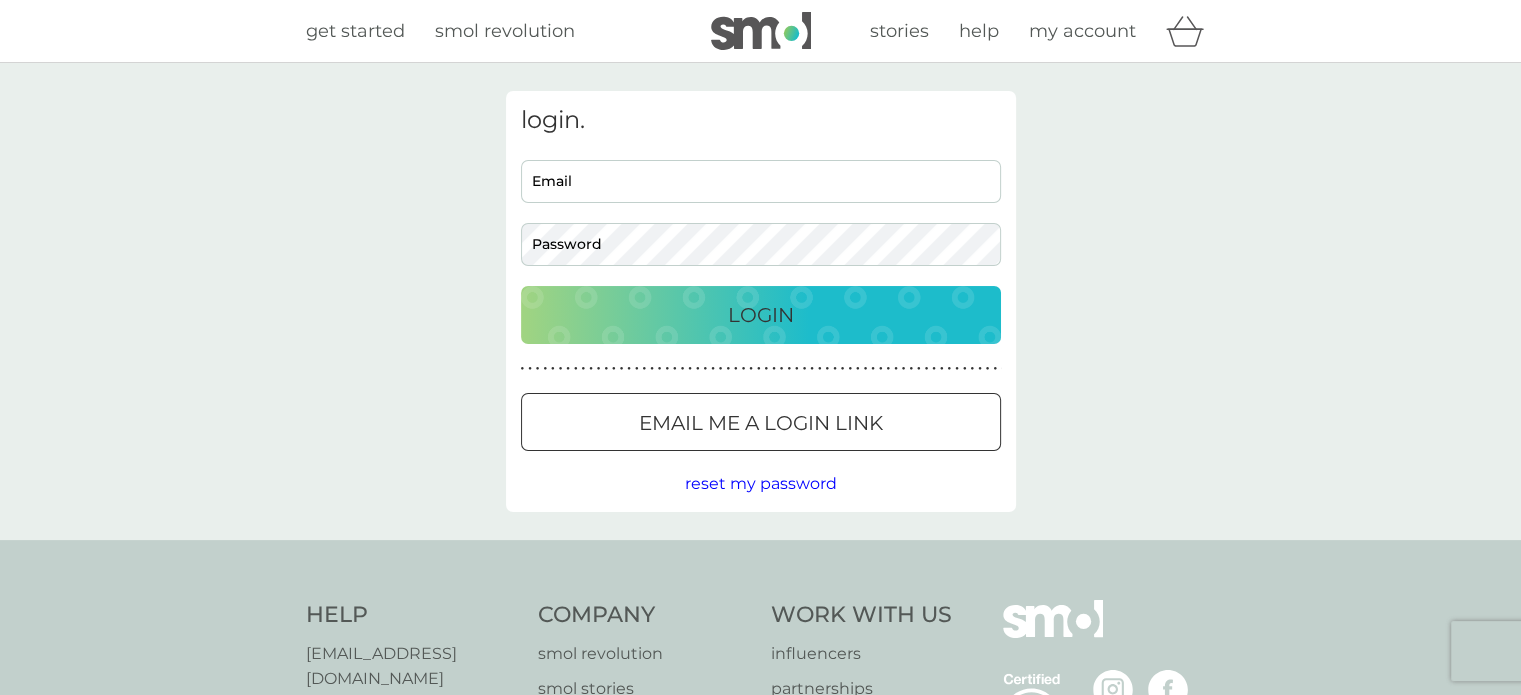 click on "Email" at bounding box center [761, 181] 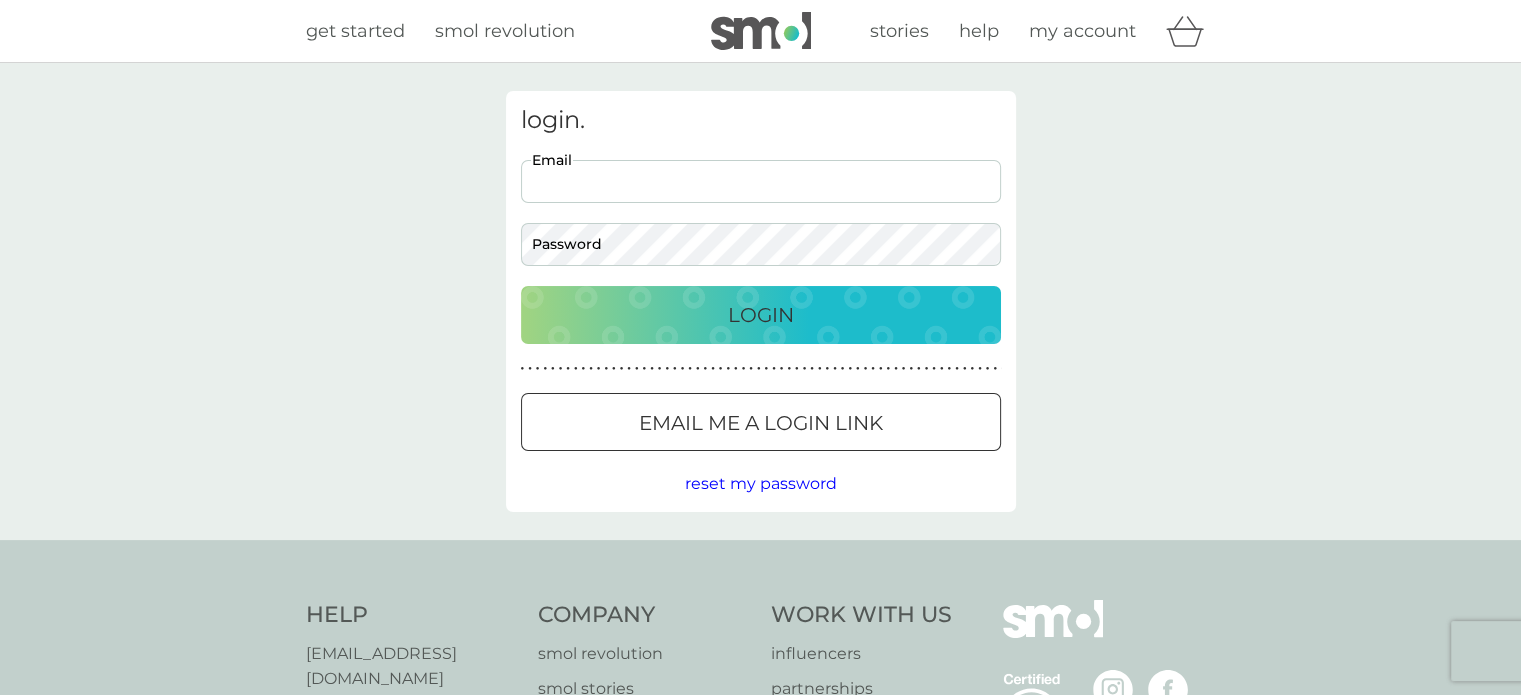 type on "[EMAIL_ADDRESS][DOMAIN_NAME]" 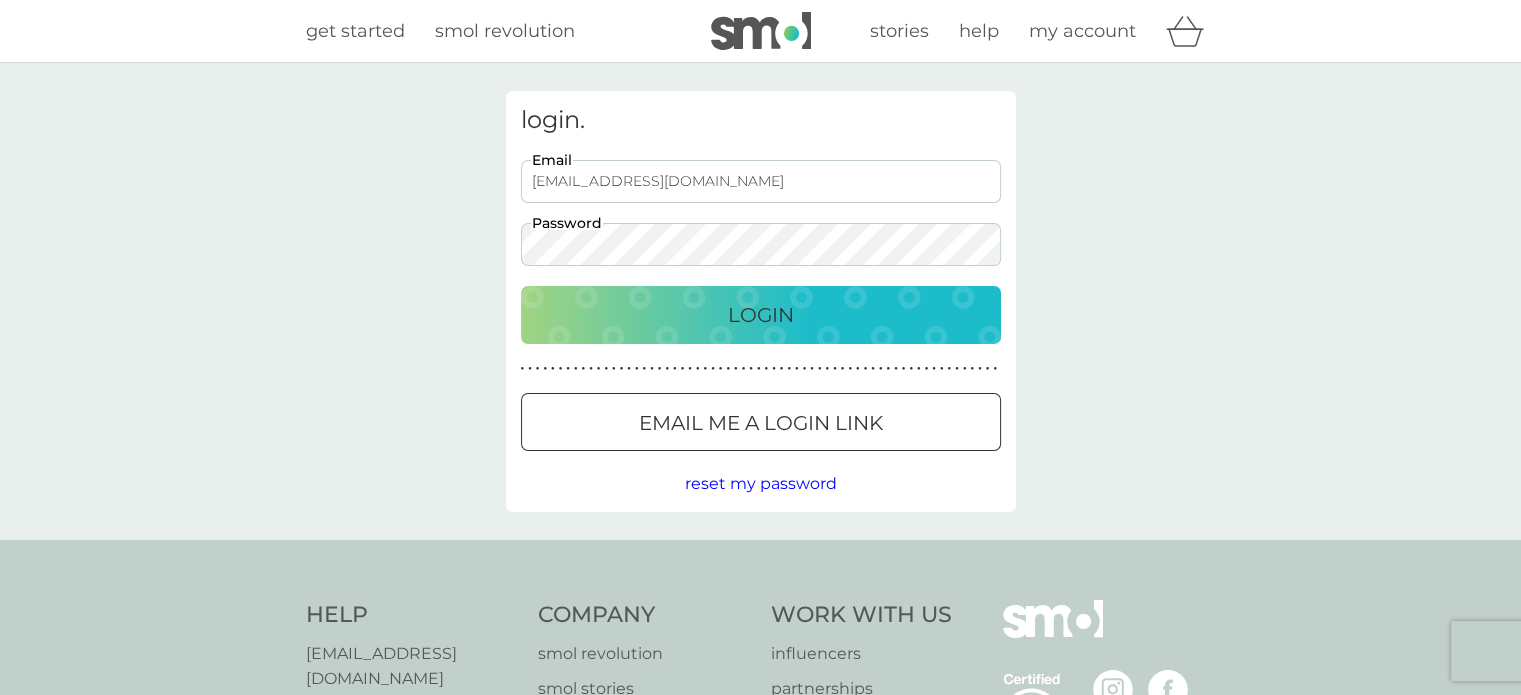 click on "Login" at bounding box center [761, 315] 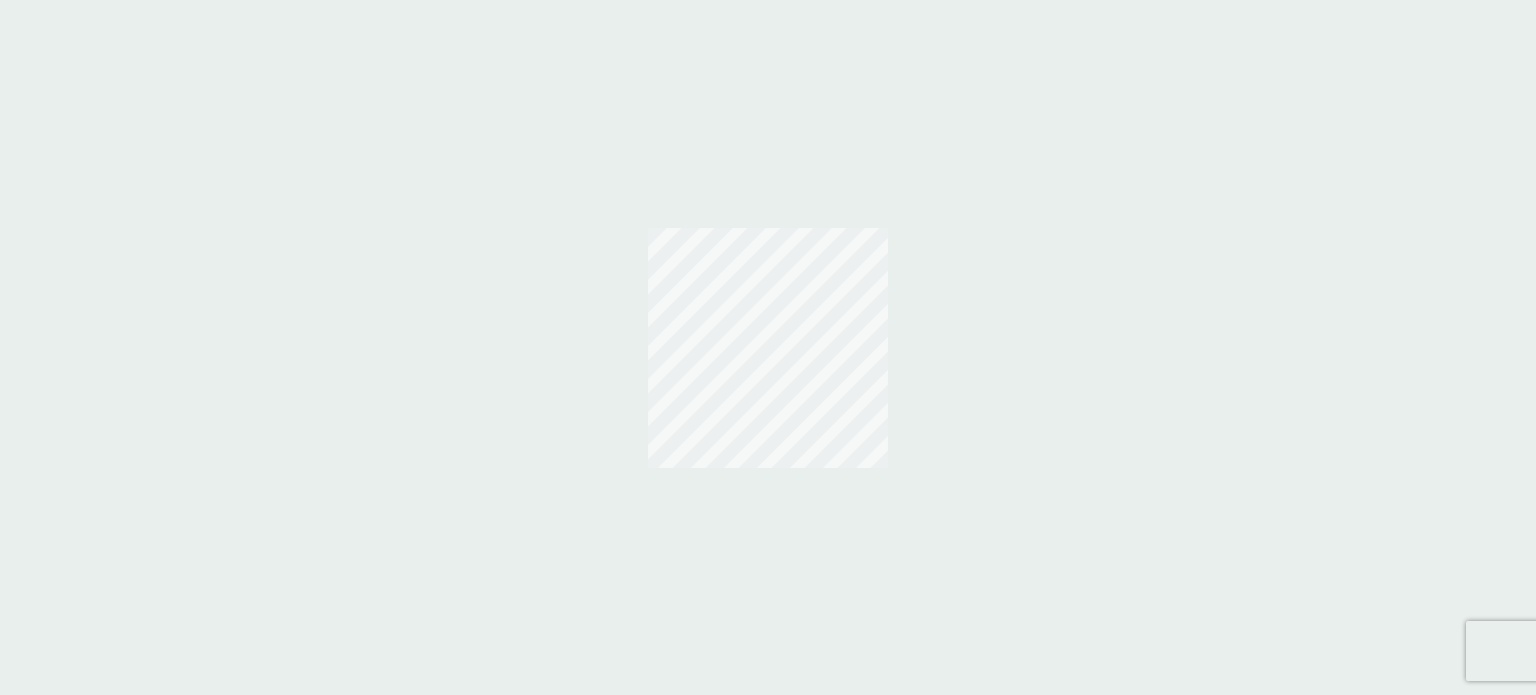 scroll, scrollTop: 0, scrollLeft: 0, axis: both 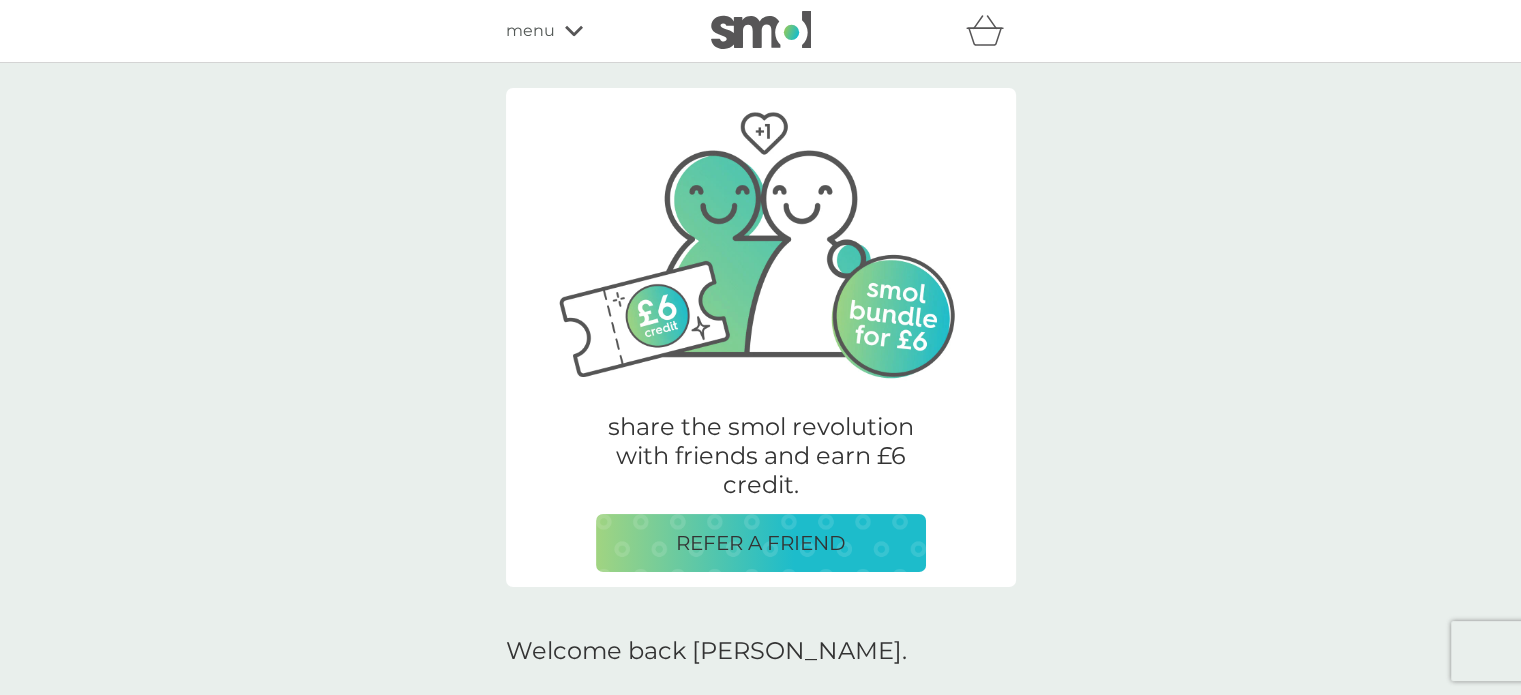 click on "share the smol revolution with friends and earn £6 credit. REFER A FRIEND Welcome back Tony. your orders manage plans view upcoming orders track orders view past orders other actions track our impact refer a friend & you BOTH save shop smol products manage account would you also like ... fragrance-free laundry capsules £2.00 plan product floor cleaner £2.00 plan product foaming bathroom spray £2.00 plan product fabric conditioner £5.75 £3.00 plan product dishbrush £10.00 plan product donate a wash £0.30 plan add on bio laundry storage caddy £8.50 dishwasher storage caddy £8.50 bio laundry liquid £6.25 £3.00 plan product hand soap £8.50 plan product body bars £8.50 plan product toothbrushes £7.50 plan product stain gel £6.25 £3.00 plan product cloths £10.50 plan product sponges £6.25 plan product foaming handwash £3.00 plan product non-bio laundry liquid £6.25 £3.00 plan product shampoo bars £8.50 plan product toothpaste £12.50 plan product rubber gloves £5.25 soap magnets £12.50" at bounding box center (760, 2166) 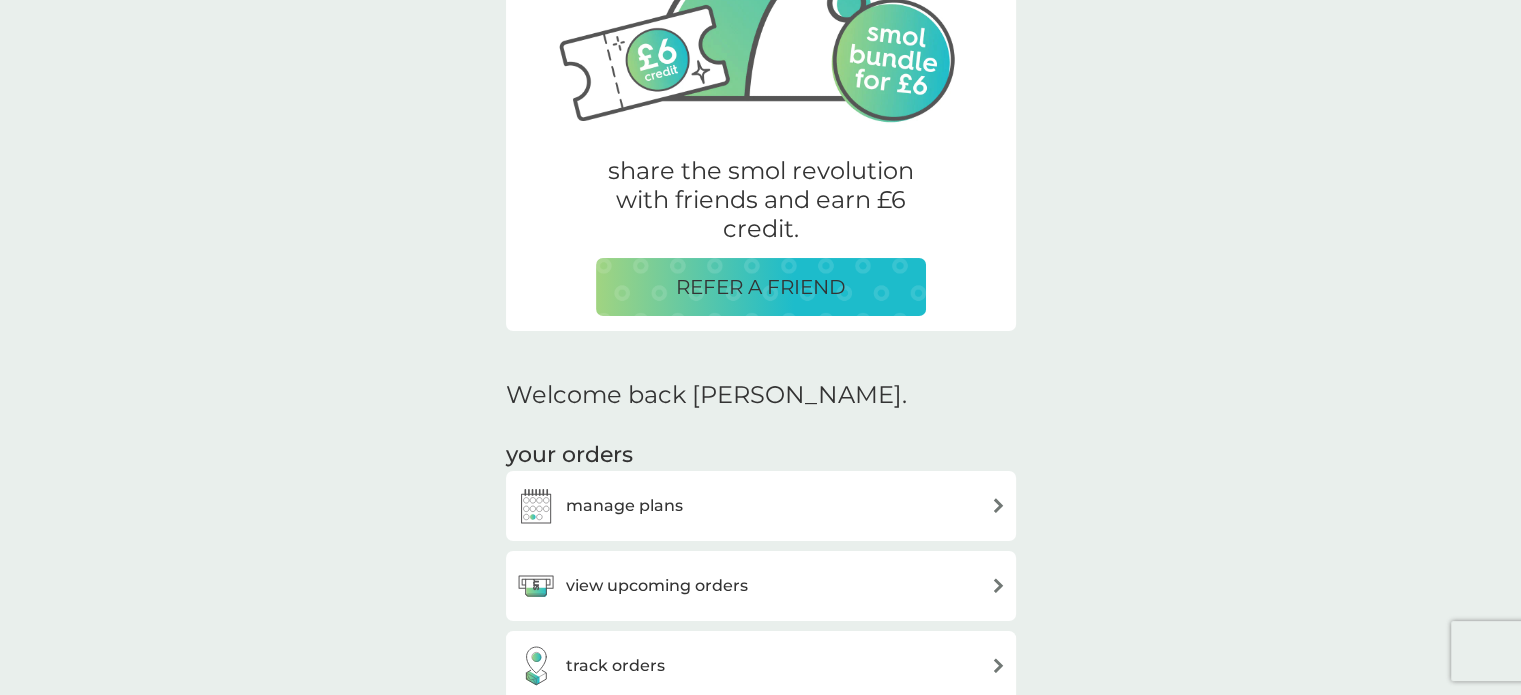 scroll, scrollTop: 400, scrollLeft: 0, axis: vertical 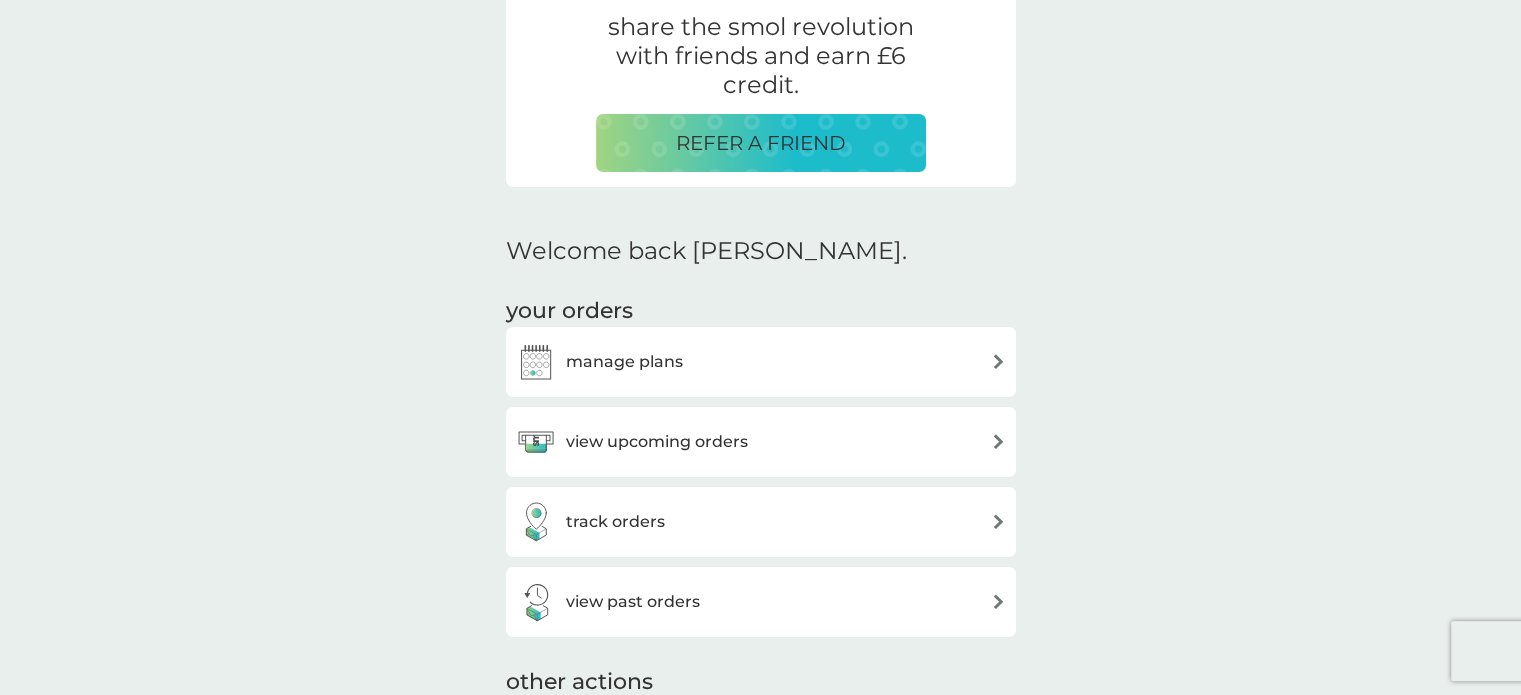 click at bounding box center (998, 361) 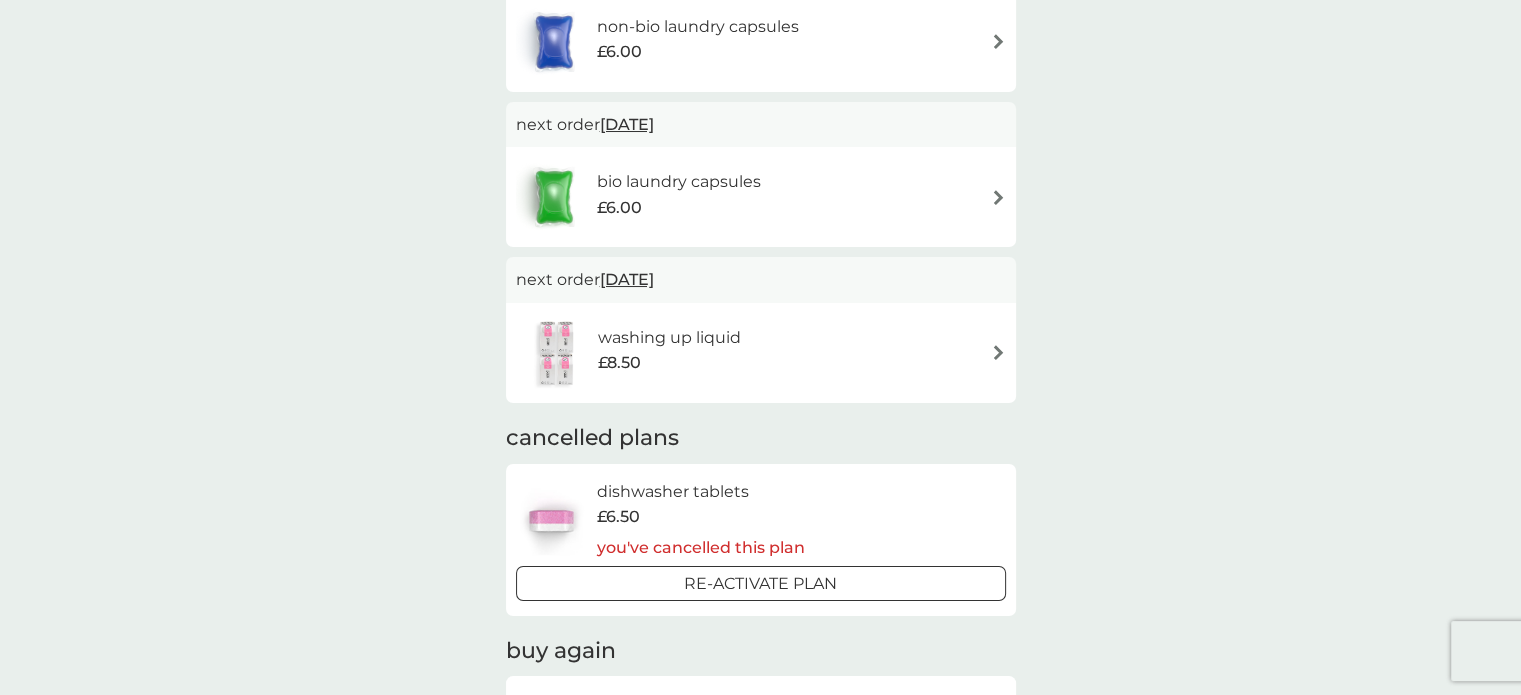 scroll, scrollTop: 0, scrollLeft: 0, axis: both 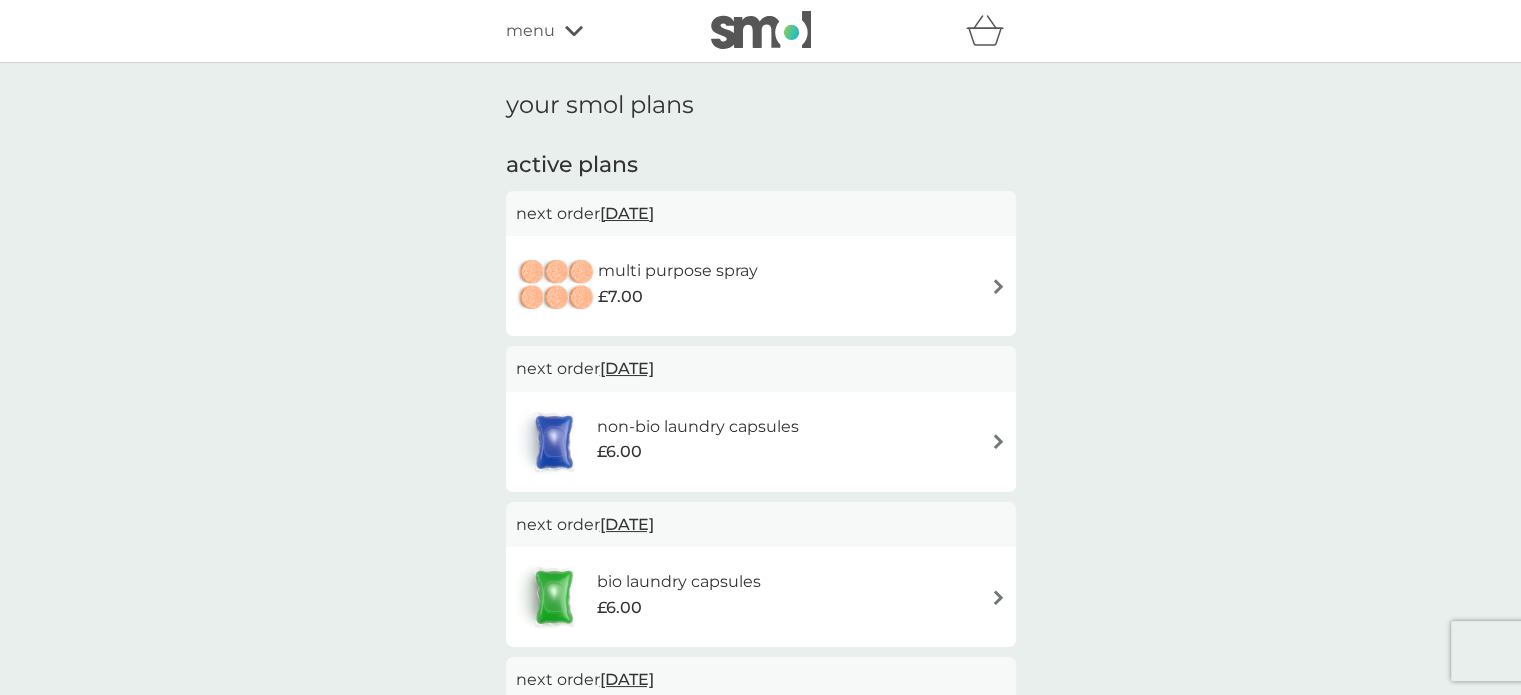 click at bounding box center (998, 286) 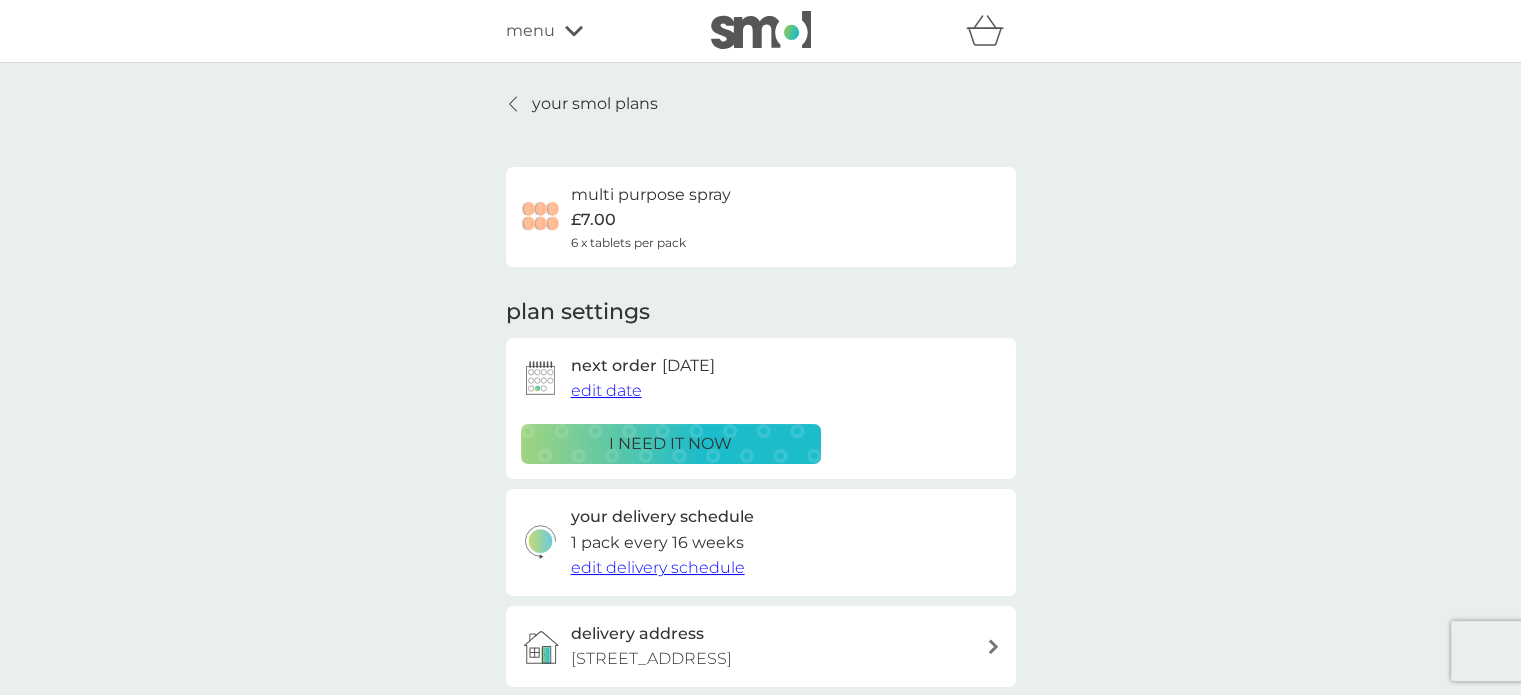 click on "edit delivery schedule" at bounding box center [658, 567] 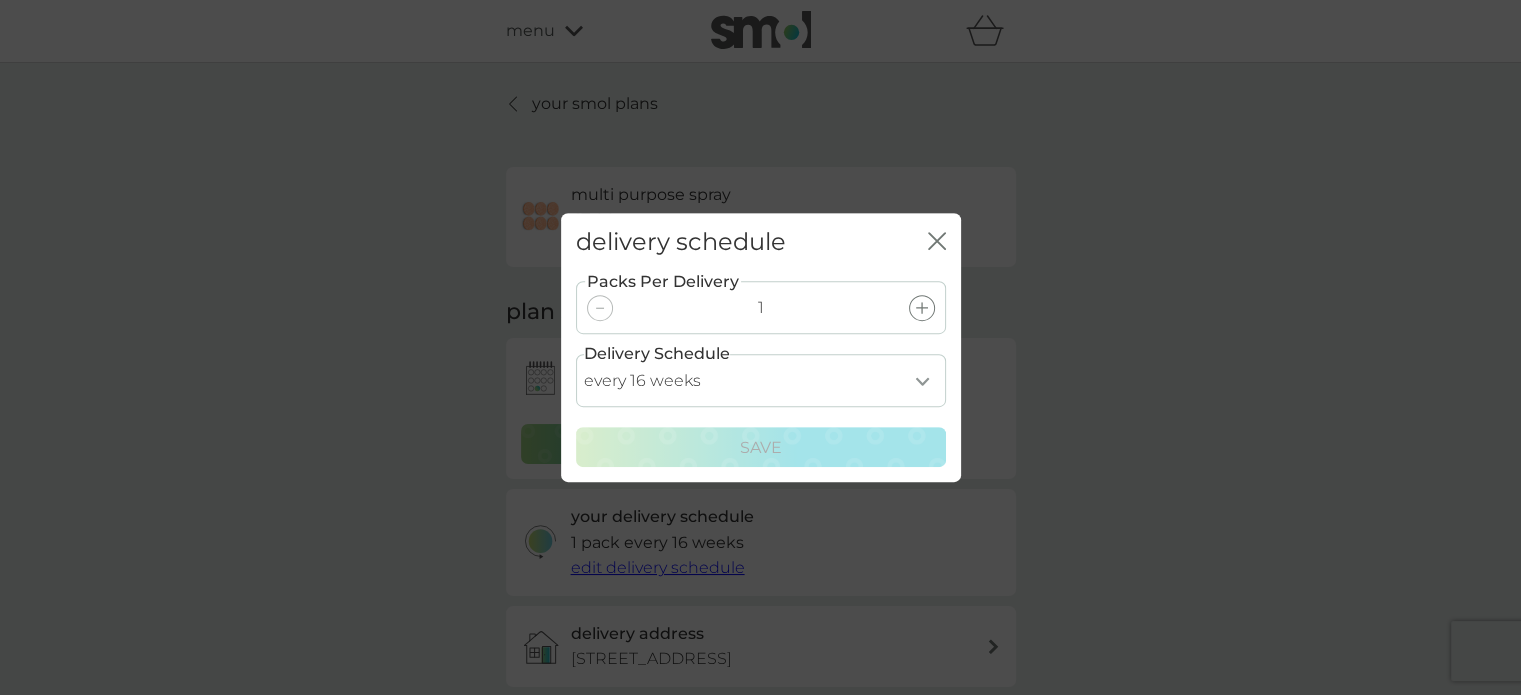 click on "every 1 week every 2 weeks every 3 weeks every 4 weeks every 5 weeks every 6 weeks every 7 weeks every 8 weeks every 9 weeks every 10 weeks every 11 weeks every 12 weeks every 13 weeks every 14 weeks every 15 weeks every 16 weeks every 17 weeks every 18 weeks every 19 weeks every 20 weeks every 21 weeks every 22 weeks every 23 weeks every 24 weeks every 25 weeks every 26 weeks every 27 weeks every 28 weeks every 29 weeks every 30 weeks every 31 weeks every 32 weeks every 33 weeks every 34 weeks every 35 weeks" at bounding box center (761, 380) 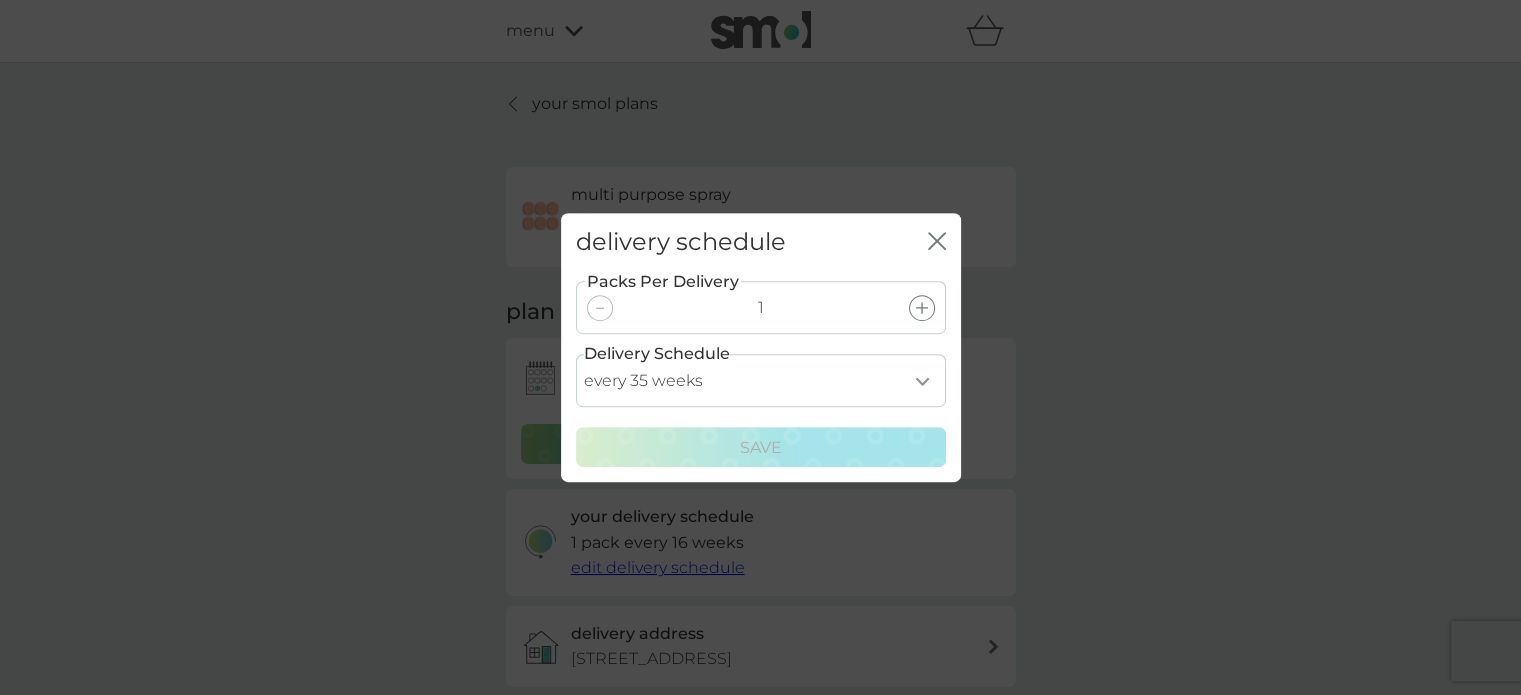 click on "every 1 week every 2 weeks every 3 weeks every 4 weeks every 5 weeks every 6 weeks every 7 weeks every 8 weeks every 9 weeks every 10 weeks every 11 weeks every 12 weeks every 13 weeks every 14 weeks every 15 weeks every 16 weeks every 17 weeks every 18 weeks every 19 weeks every 20 weeks every 21 weeks every 22 weeks every 23 weeks every 24 weeks every 25 weeks every 26 weeks every 27 weeks every 28 weeks every 29 weeks every 30 weeks every 31 weeks every 32 weeks every 33 weeks every 34 weeks every 35 weeks" at bounding box center [761, 380] 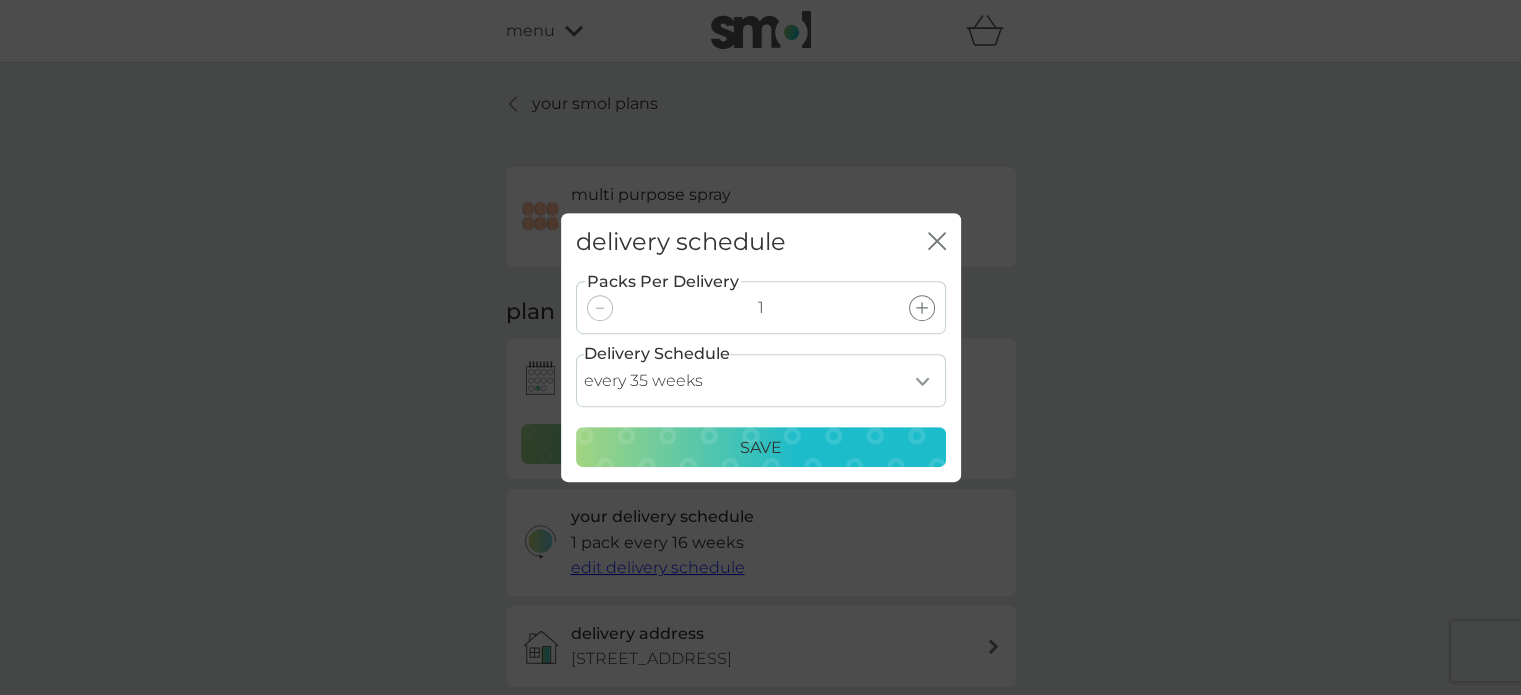 click on "Save" at bounding box center (761, 448) 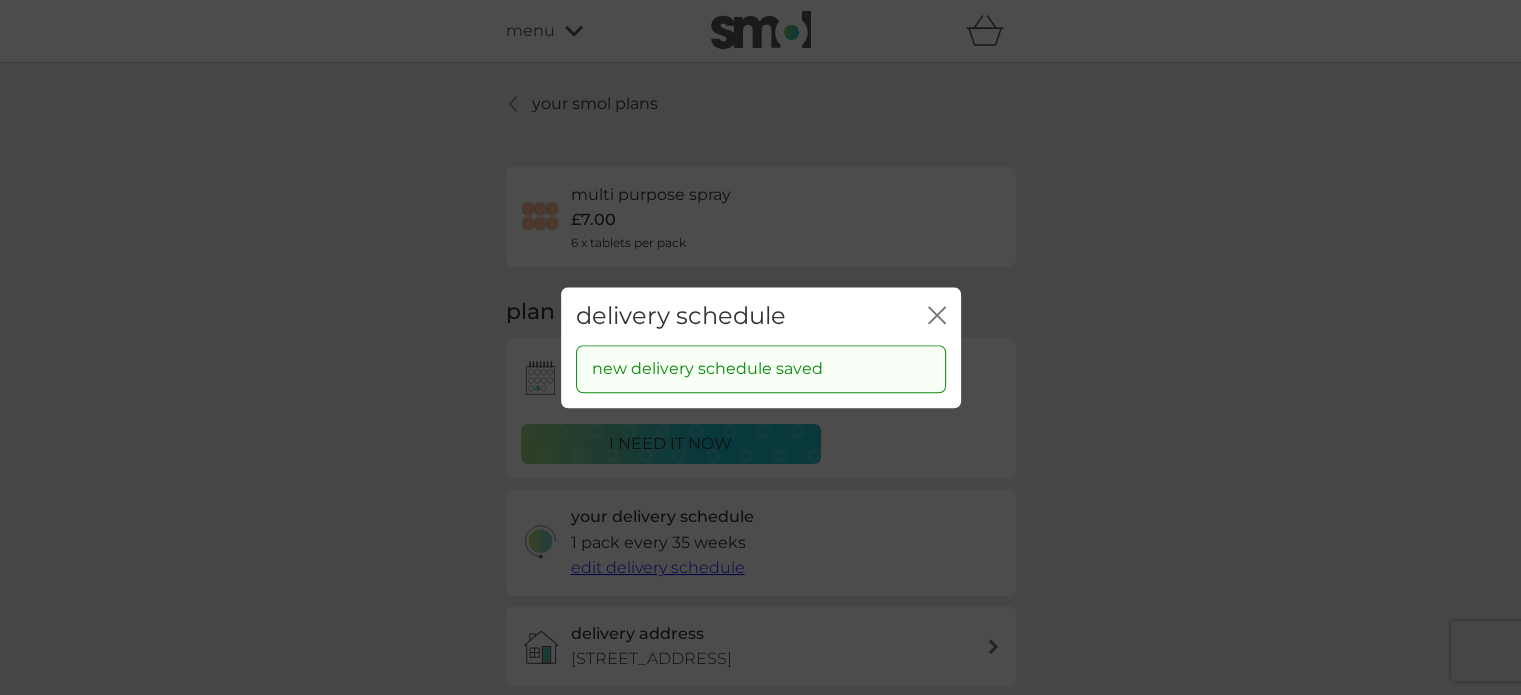 click on "close" 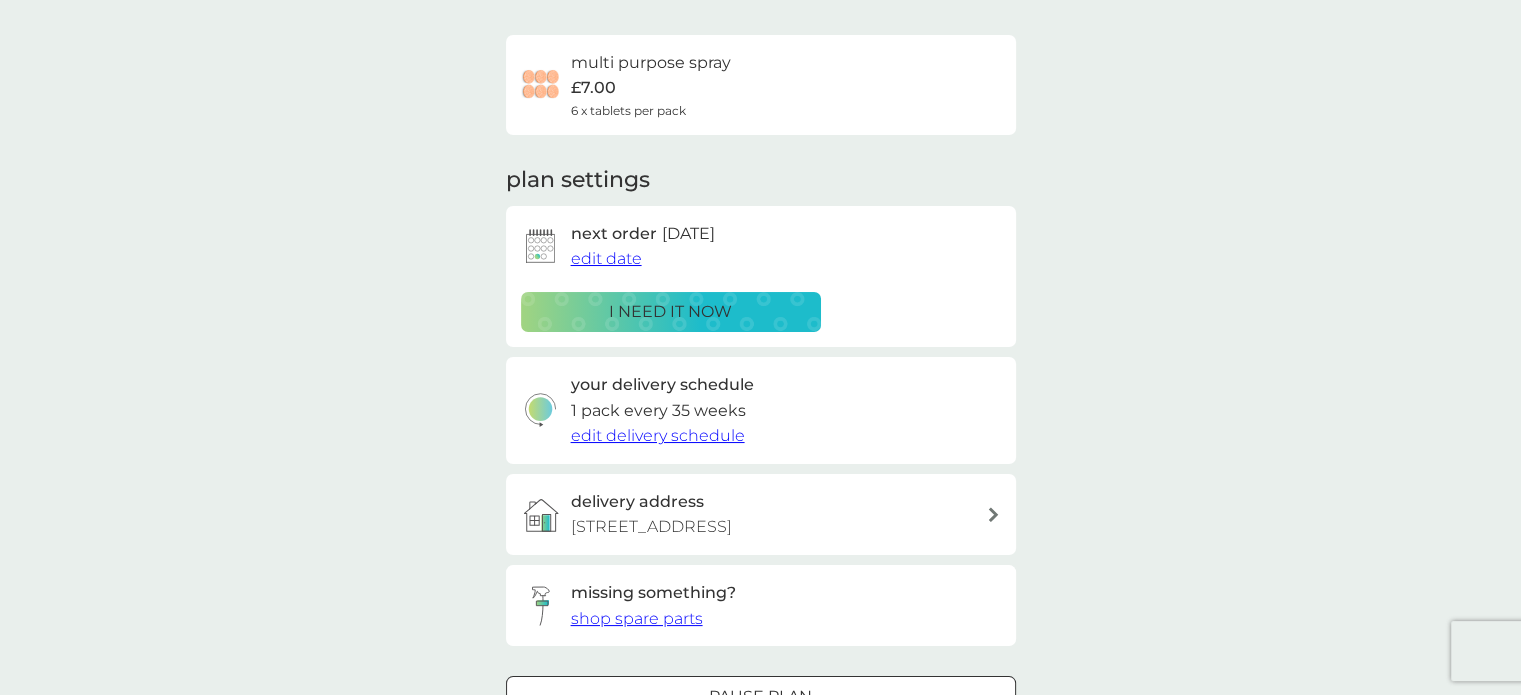 scroll, scrollTop: 0, scrollLeft: 0, axis: both 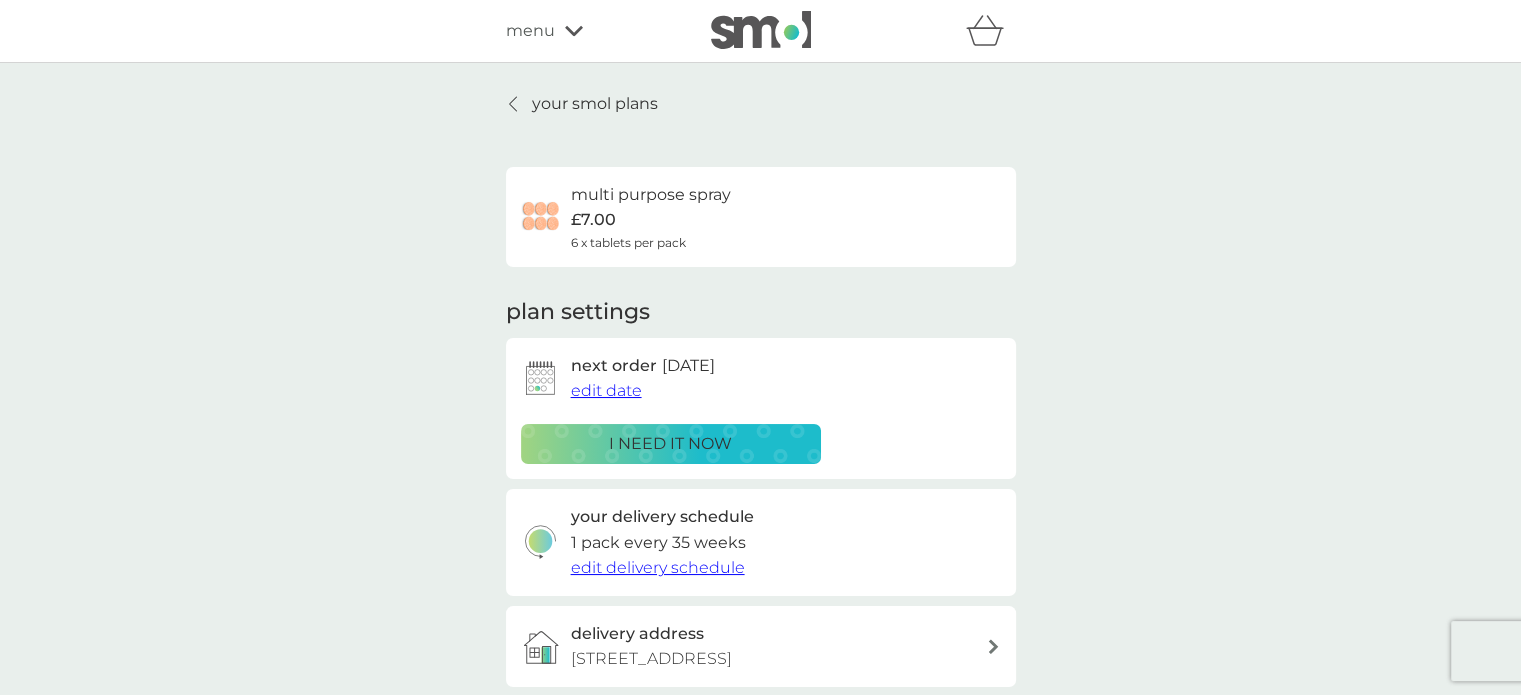click on "your smol plans" at bounding box center [595, 104] 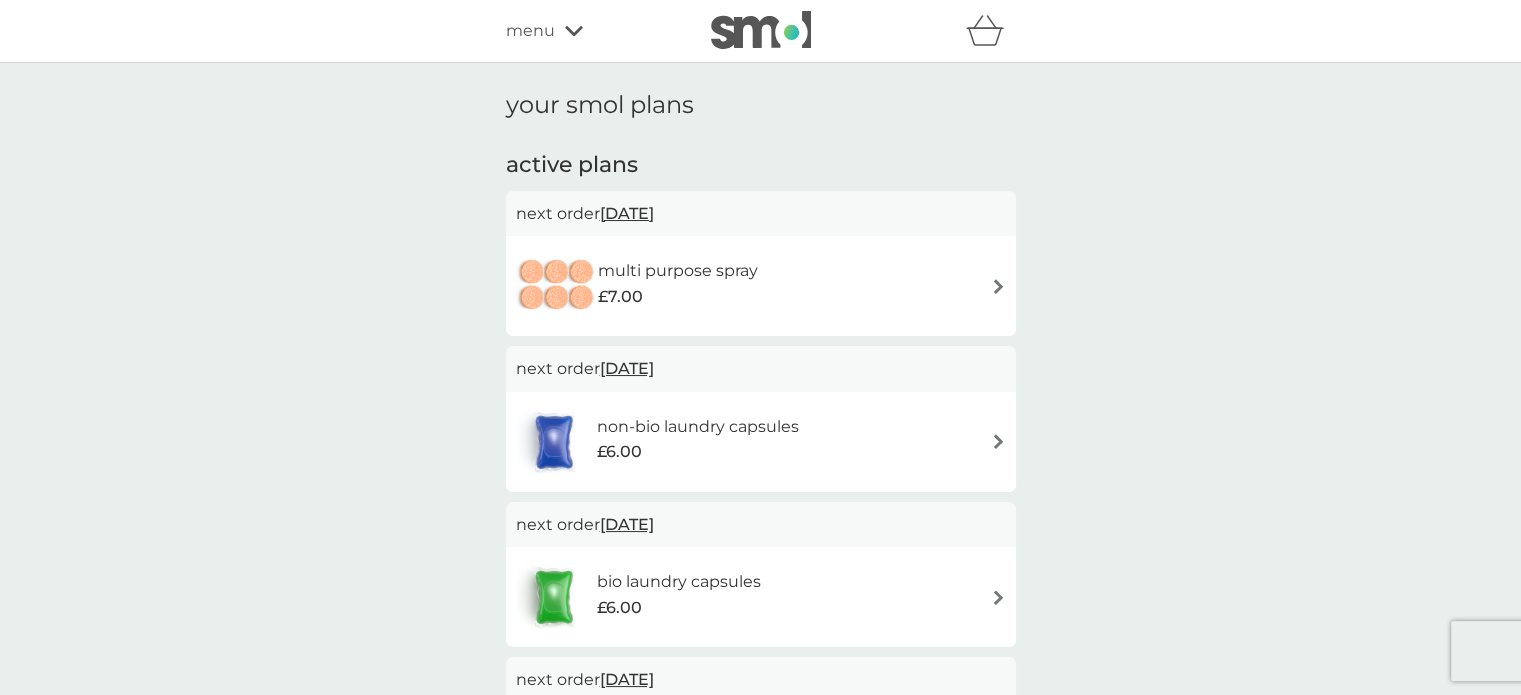 click at bounding box center (998, 441) 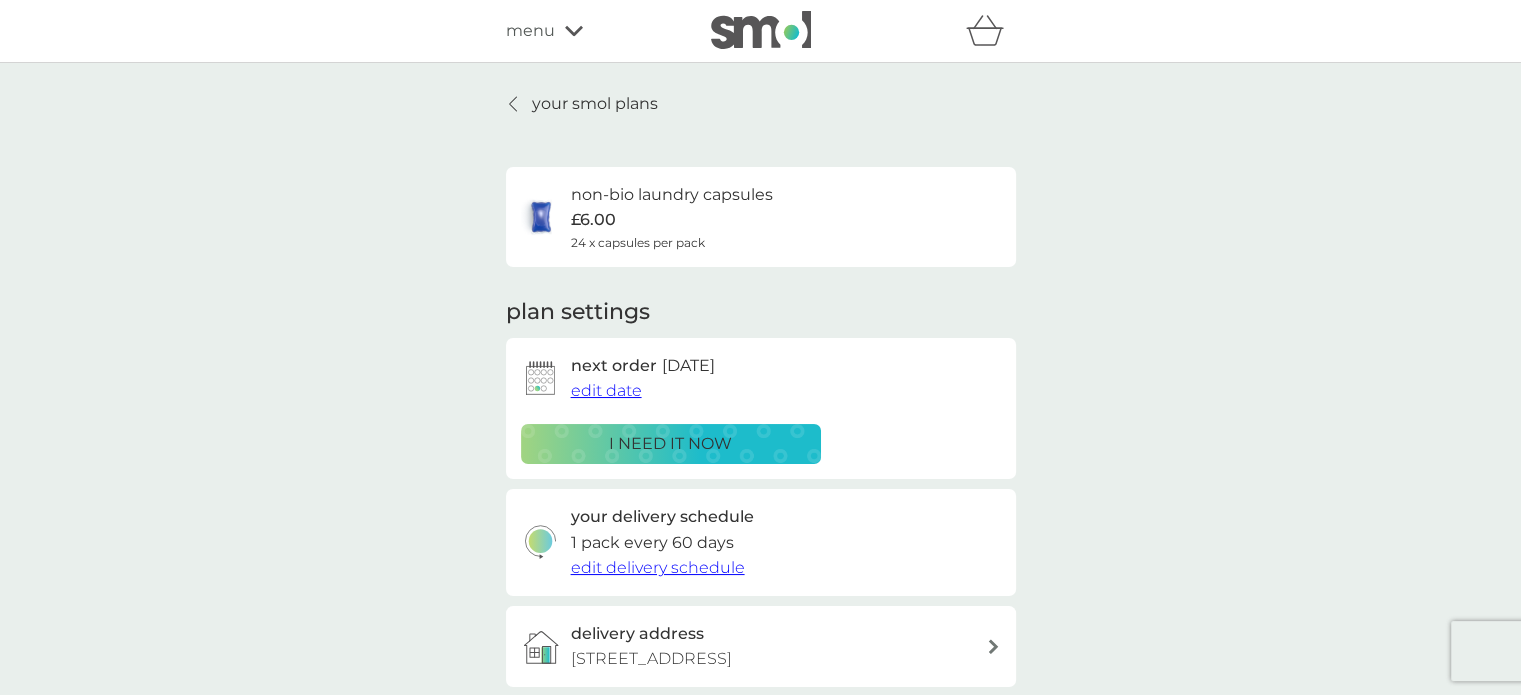 click on "edit delivery schedule" at bounding box center (658, 567) 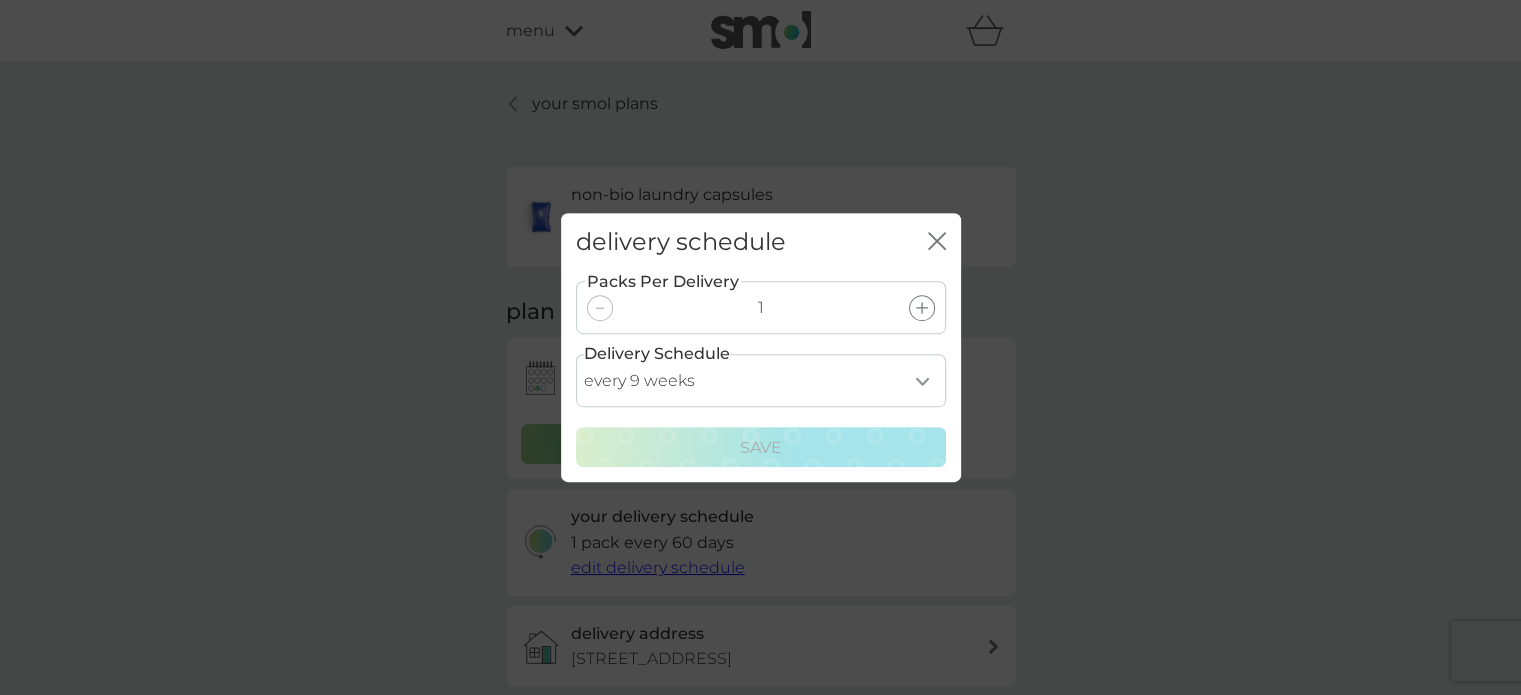 click on "every 1 week every 2 weeks every 3 weeks every 4 weeks every 5 weeks every 6 weeks every 7 weeks every 8 weeks every 9 weeks every 10 weeks every 11 weeks every 12 weeks every 13 weeks every 14 weeks every 15 weeks every 16 weeks every 17 weeks" at bounding box center [761, 380] 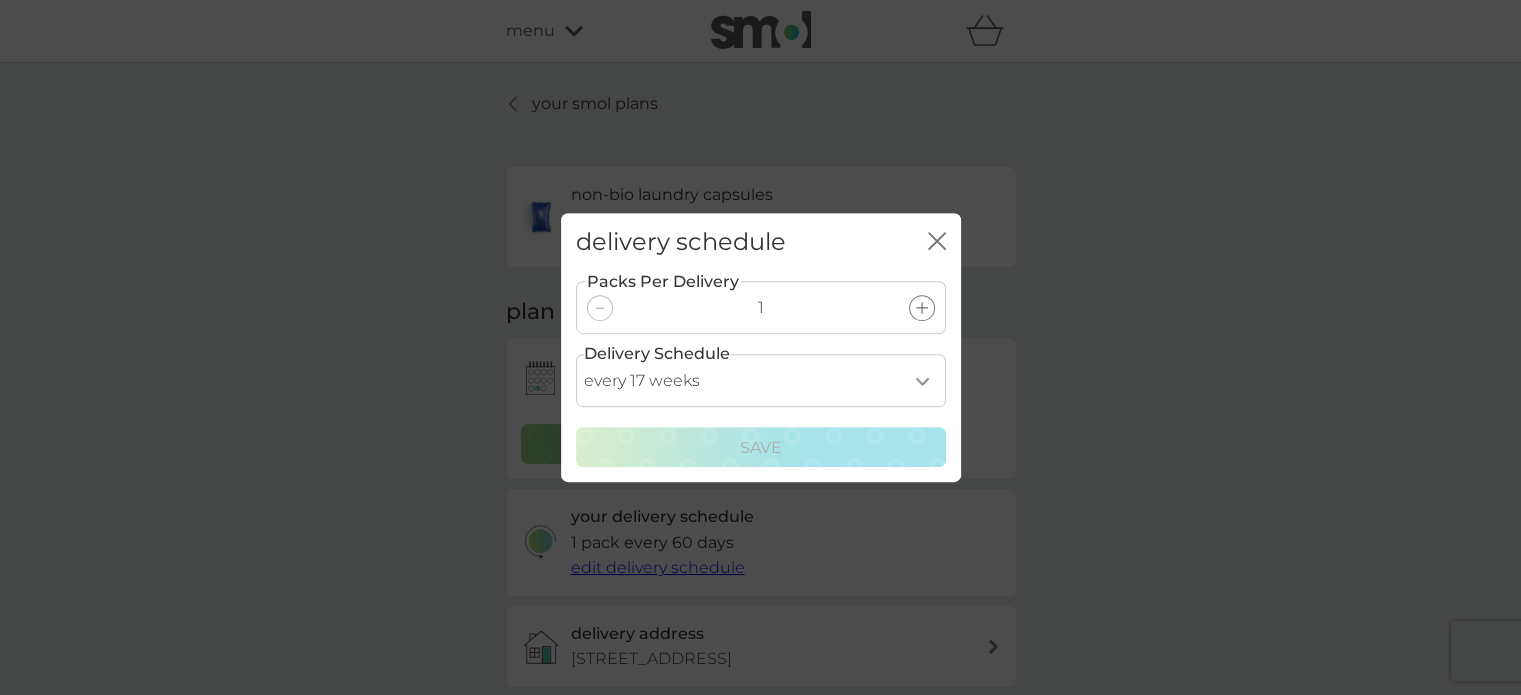 click on "every 1 week every 2 weeks every 3 weeks every 4 weeks every 5 weeks every 6 weeks every 7 weeks every 8 weeks every 9 weeks every 10 weeks every 11 weeks every 12 weeks every 13 weeks every 14 weeks every 15 weeks every 16 weeks every 17 weeks" at bounding box center [761, 380] 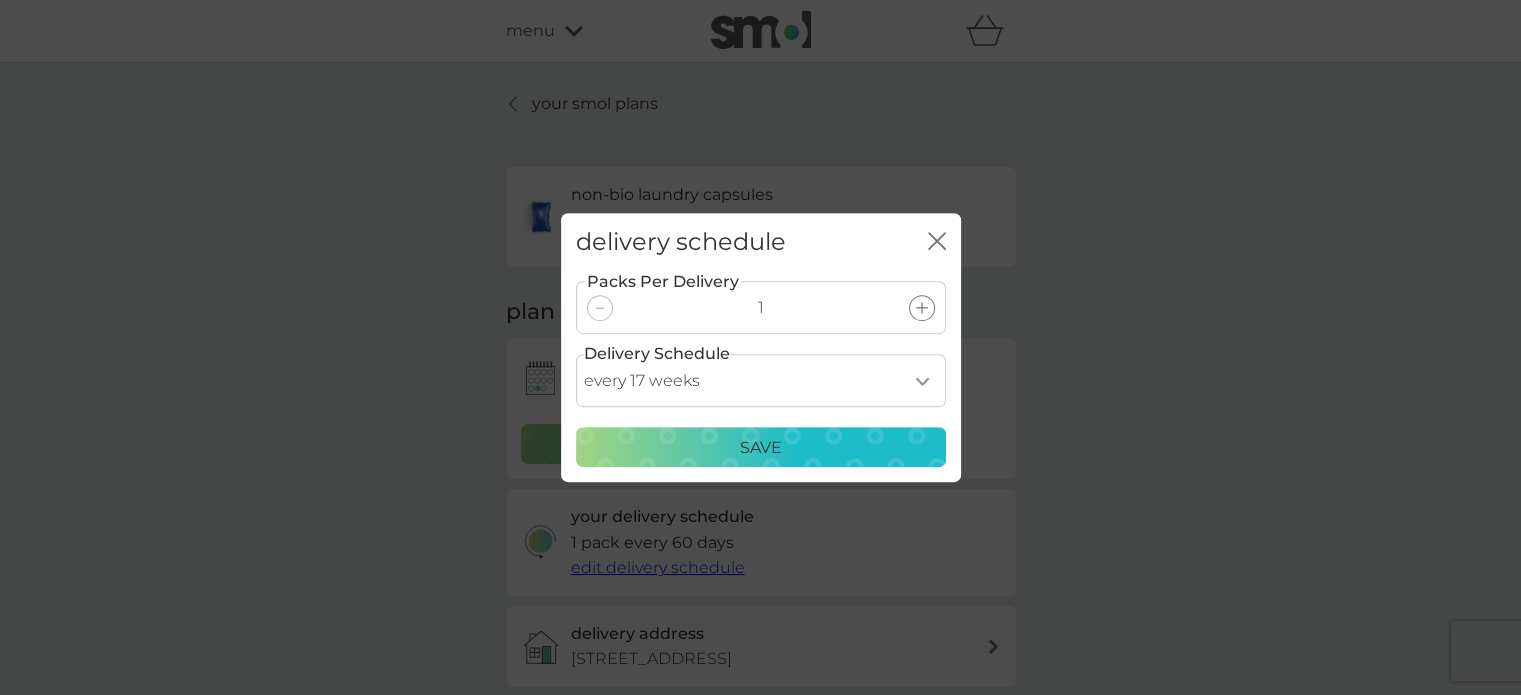 click on "every 1 week every 2 weeks every 3 weeks every 4 weeks every 5 weeks every 6 weeks every 7 weeks every 8 weeks every 9 weeks every 10 weeks every 11 weeks every 12 weeks every 13 weeks every 14 weeks every 15 weeks every 16 weeks every 17 weeks" at bounding box center [761, 380] 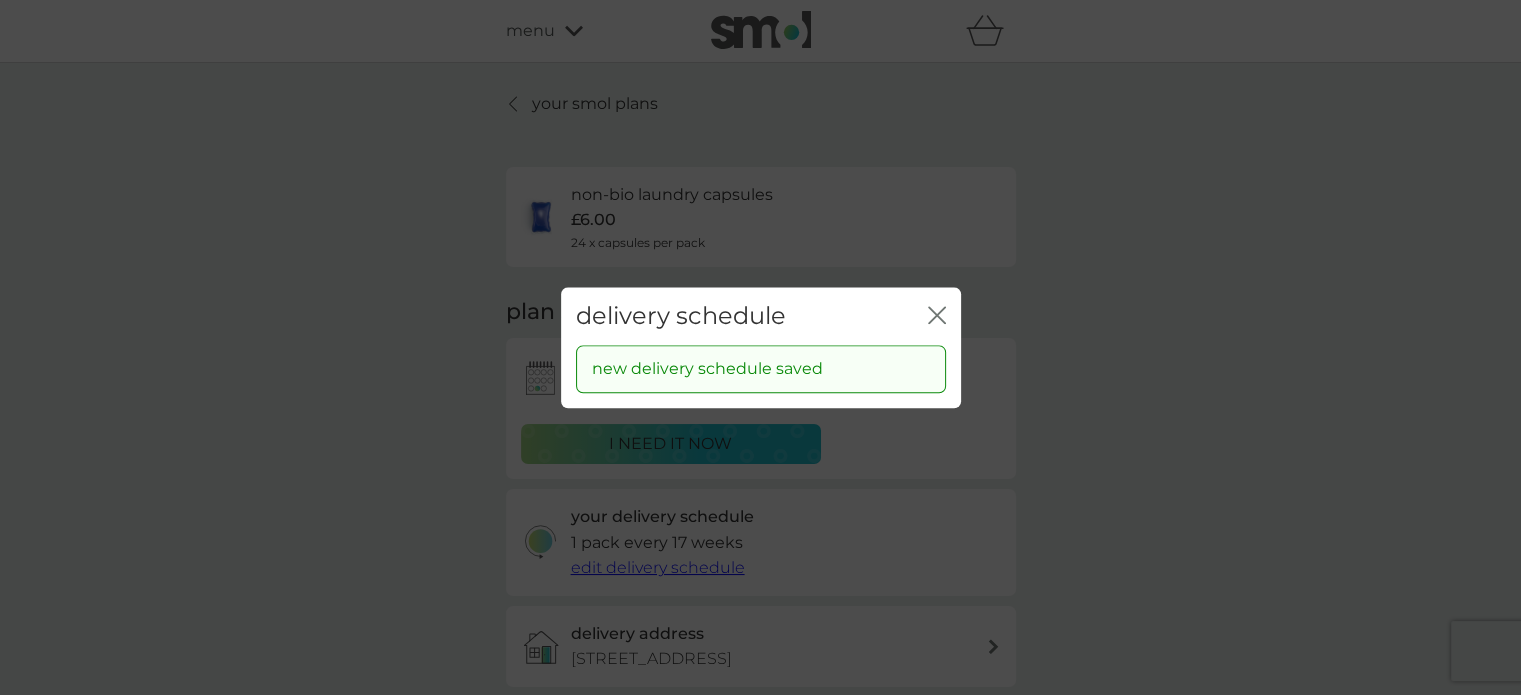 click on "close" 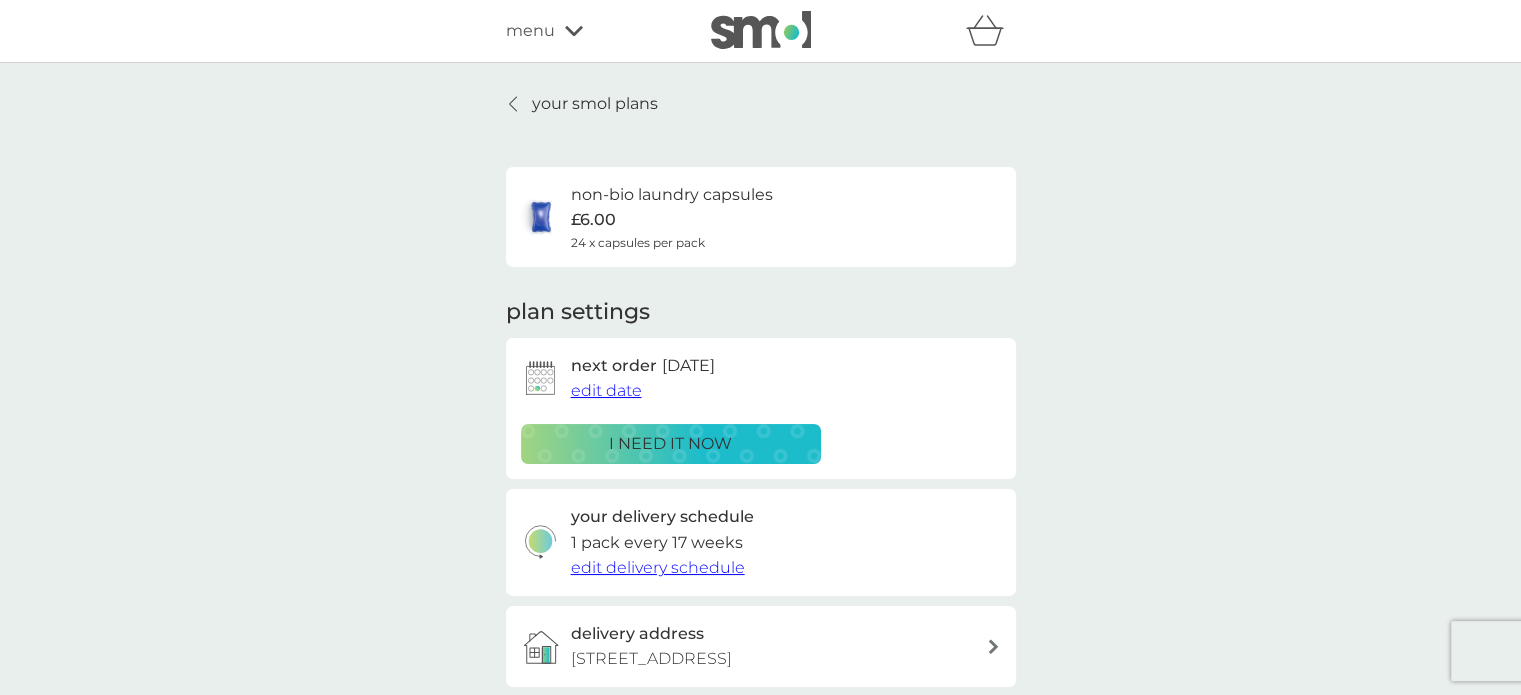 click on "non-bio laundry capsules" at bounding box center [672, 195] 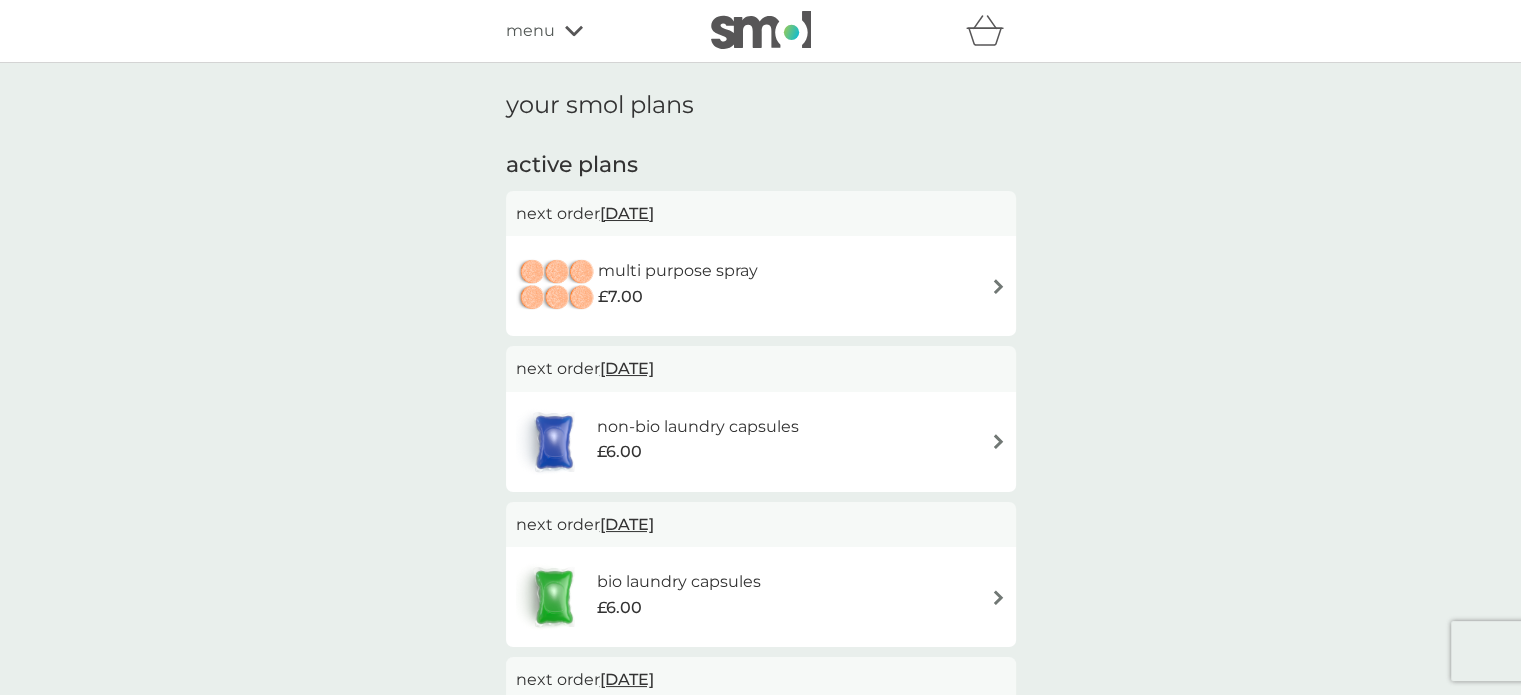 click at bounding box center (998, 597) 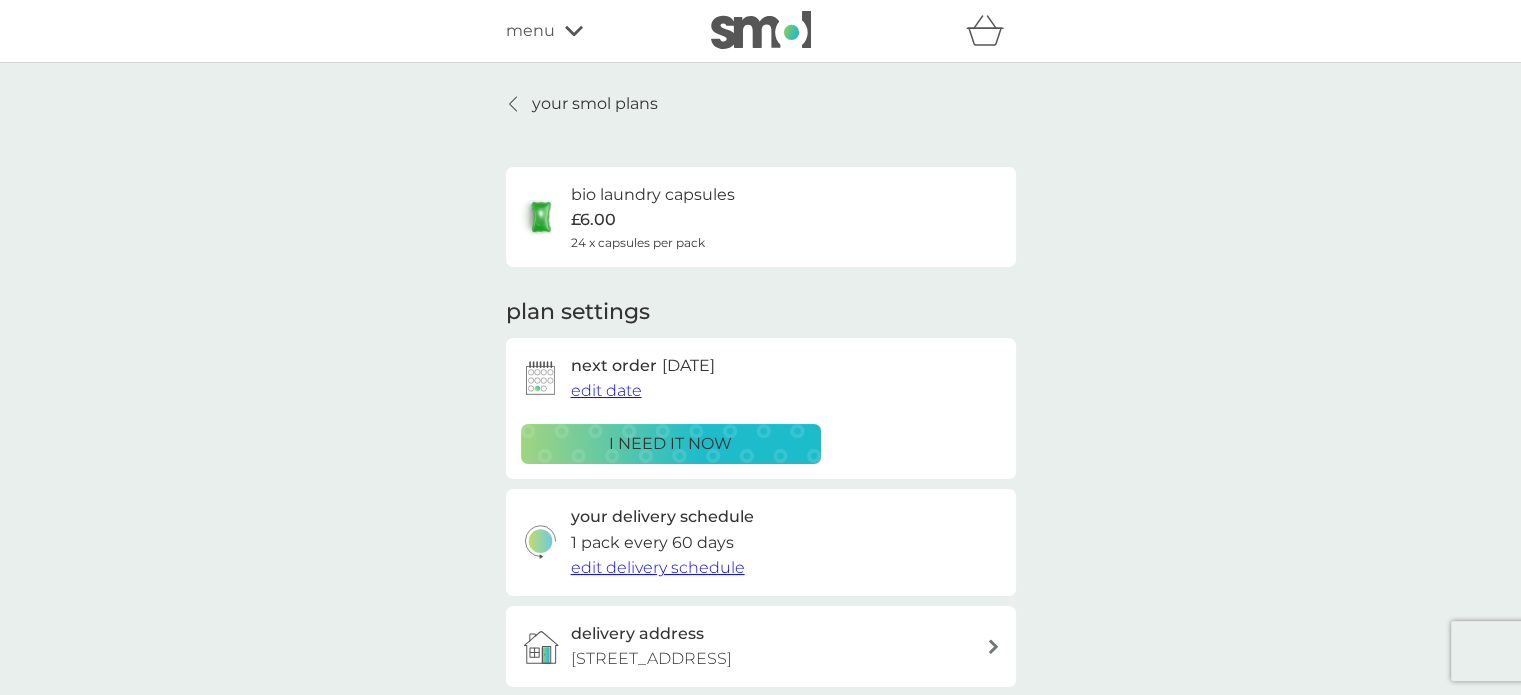 click on "edit delivery schedule" at bounding box center [658, 567] 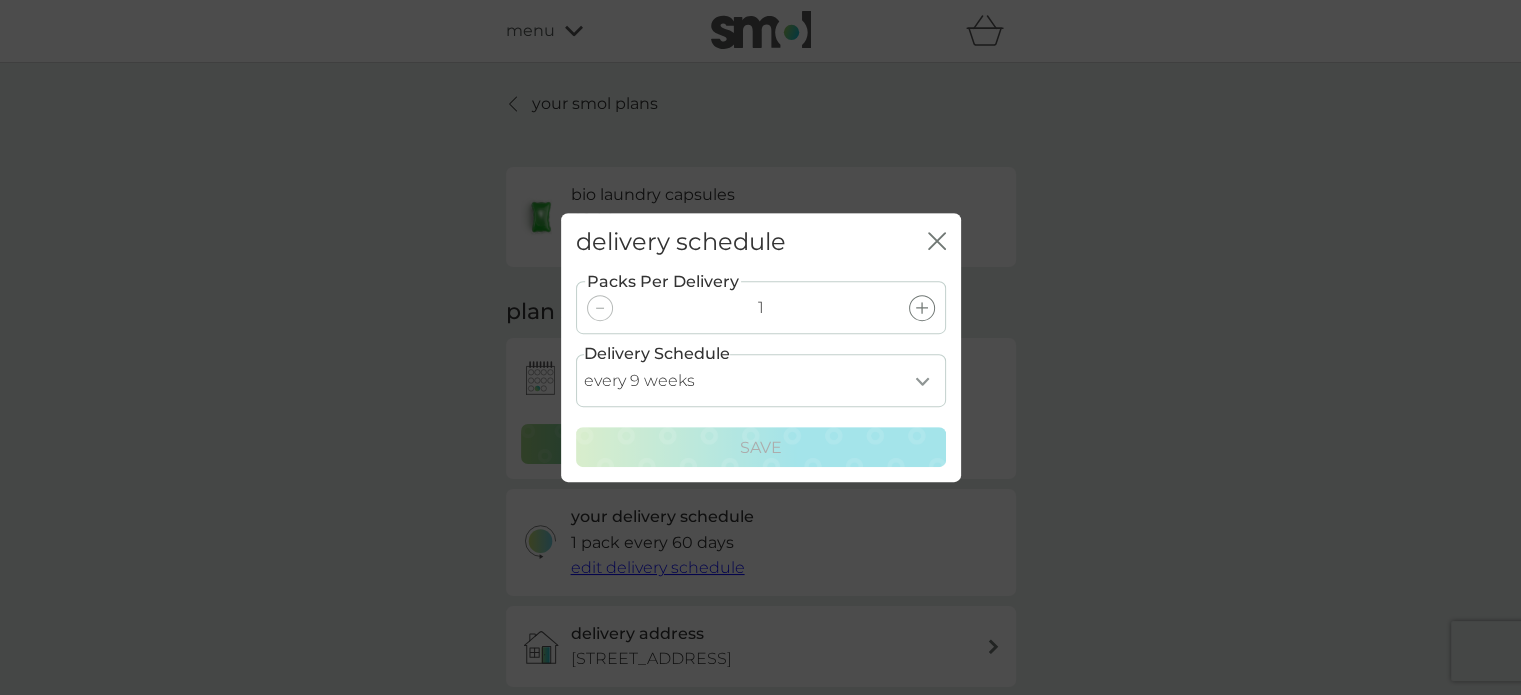click on "every 1 week every 2 weeks every 3 weeks every 4 weeks every 5 weeks every 6 weeks every 7 weeks every 8 weeks every 9 weeks every 10 weeks every 11 weeks every 12 weeks every 13 weeks every 14 weeks every 15 weeks every 16 weeks every 17 weeks" at bounding box center (761, 380) 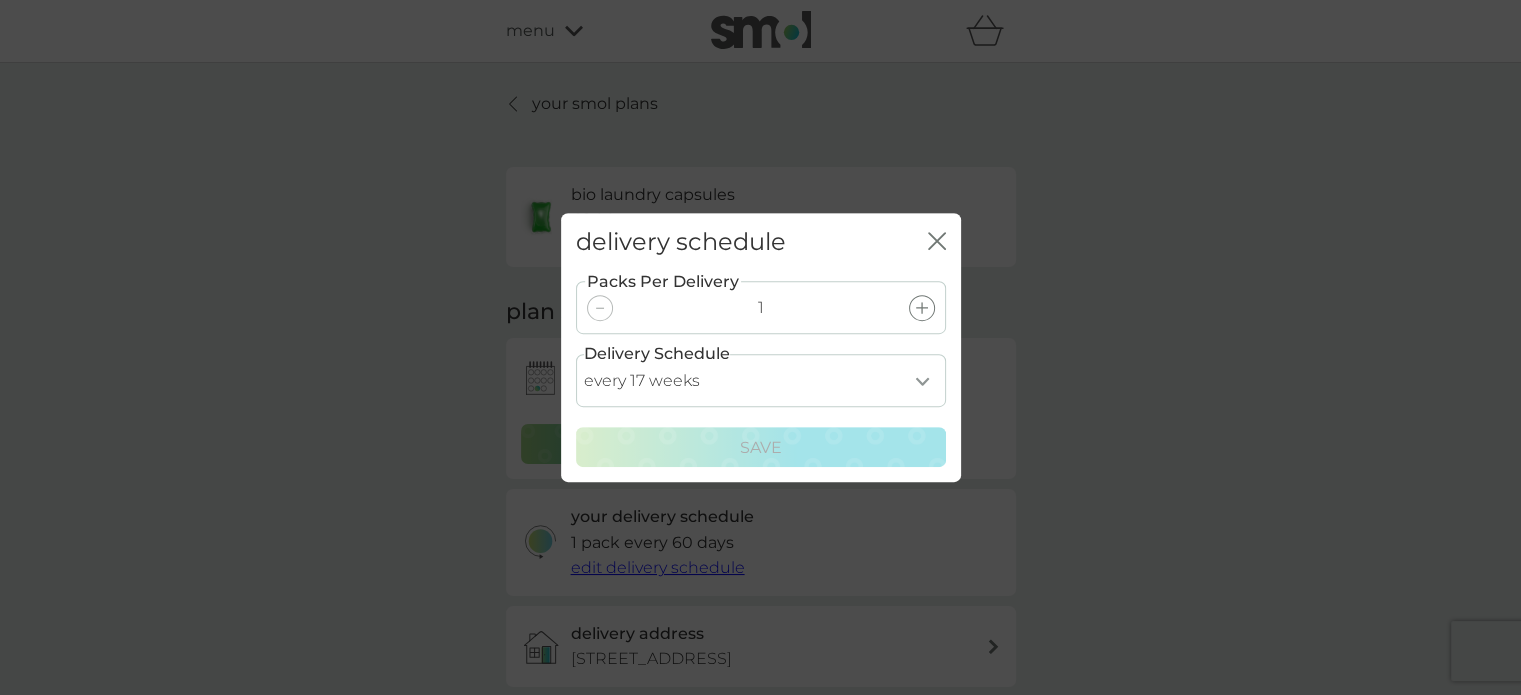 click on "every 1 week every 2 weeks every 3 weeks every 4 weeks every 5 weeks every 6 weeks every 7 weeks every 8 weeks every 9 weeks every 10 weeks every 11 weeks every 12 weeks every 13 weeks every 14 weeks every 15 weeks every 16 weeks every 17 weeks" at bounding box center (761, 380) 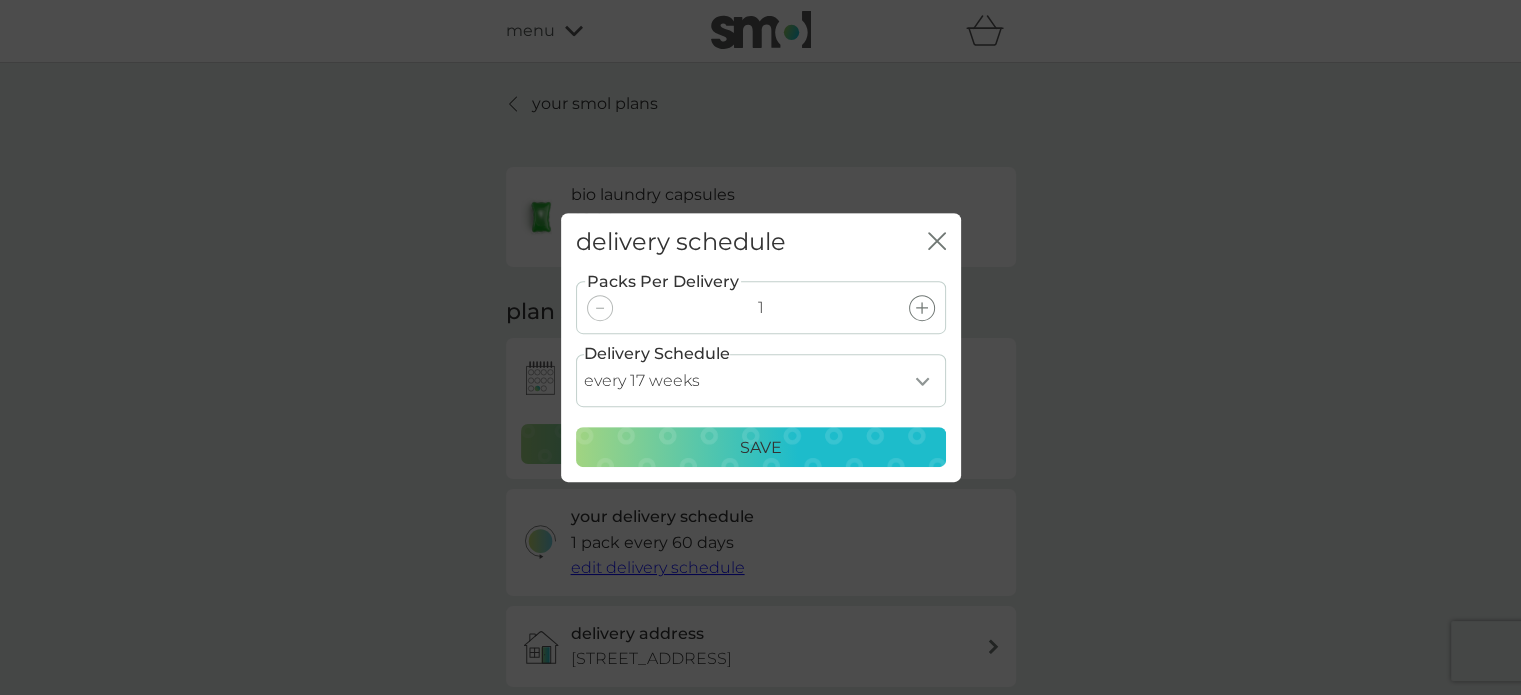 click on "Save" at bounding box center [761, 448] 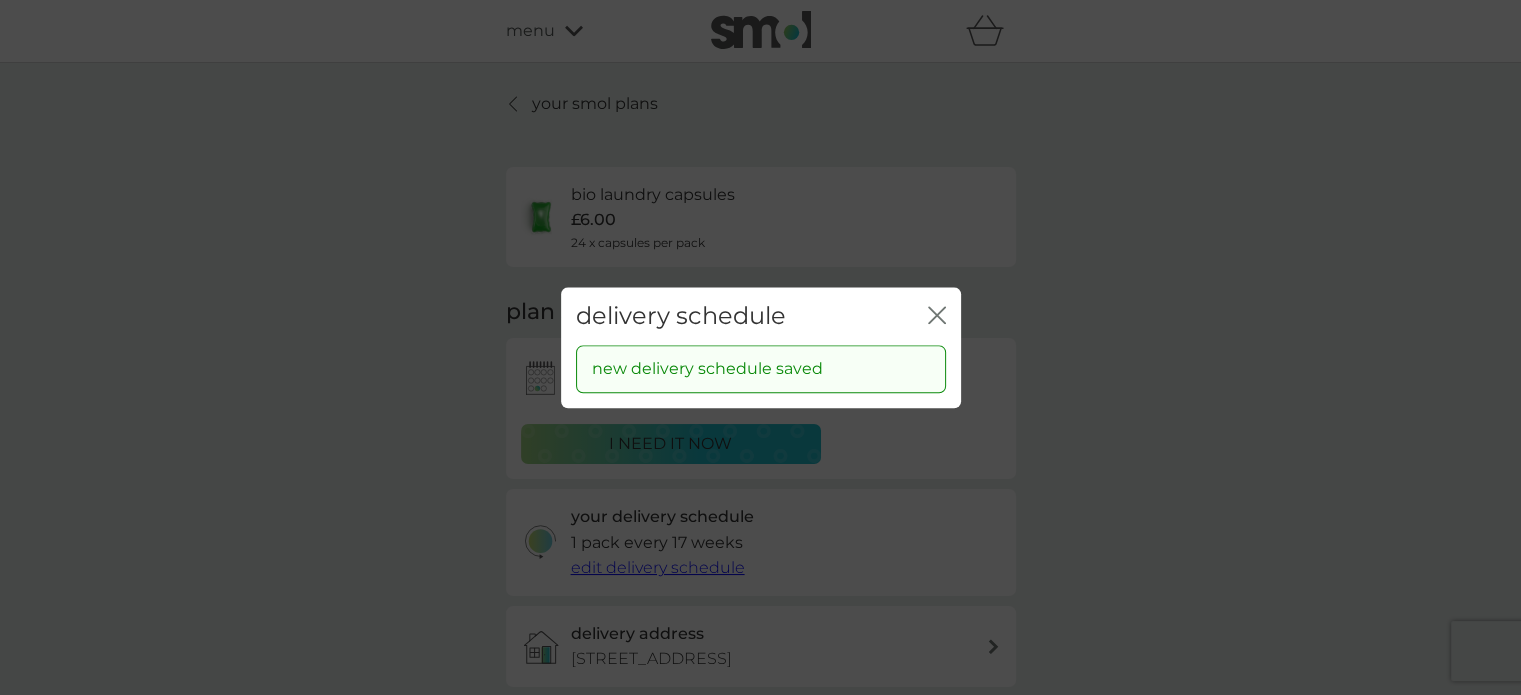 click on "close" 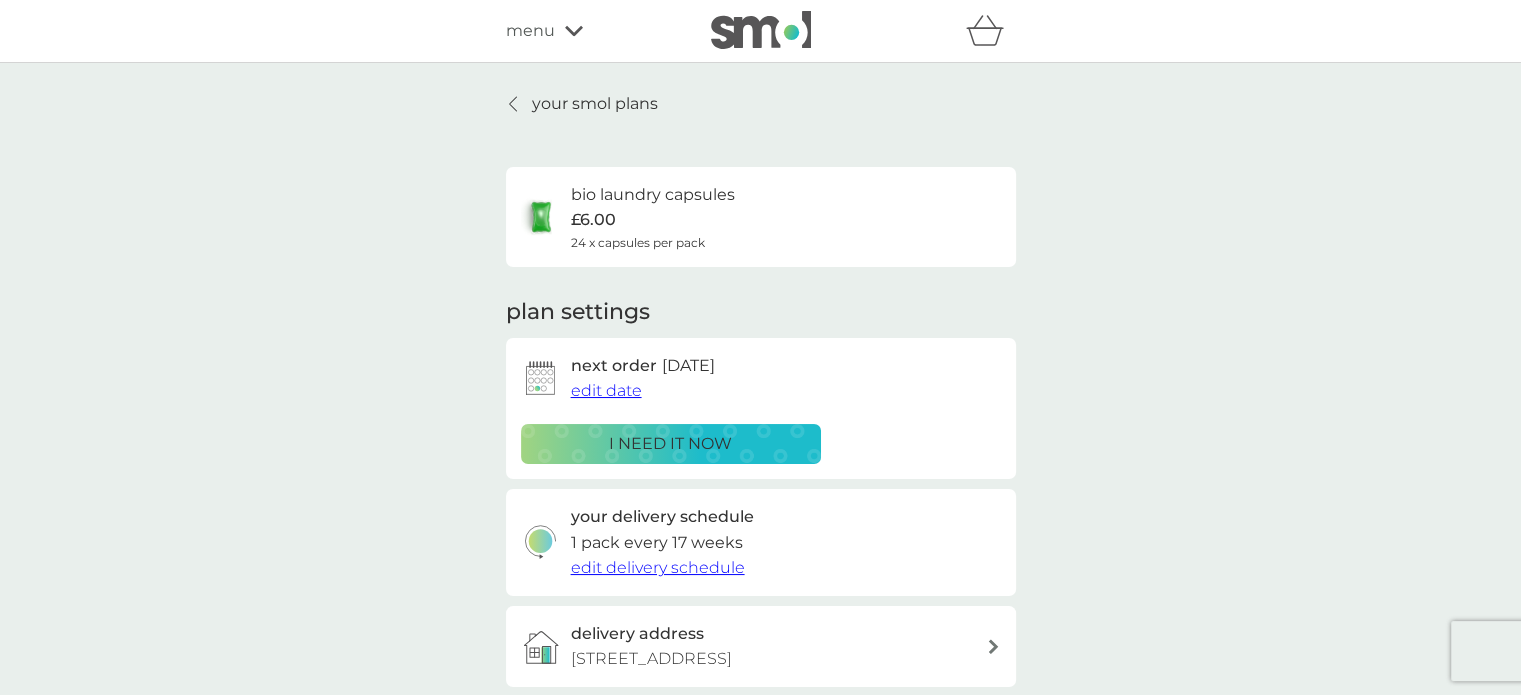 click on "edit date" at bounding box center (606, 390) 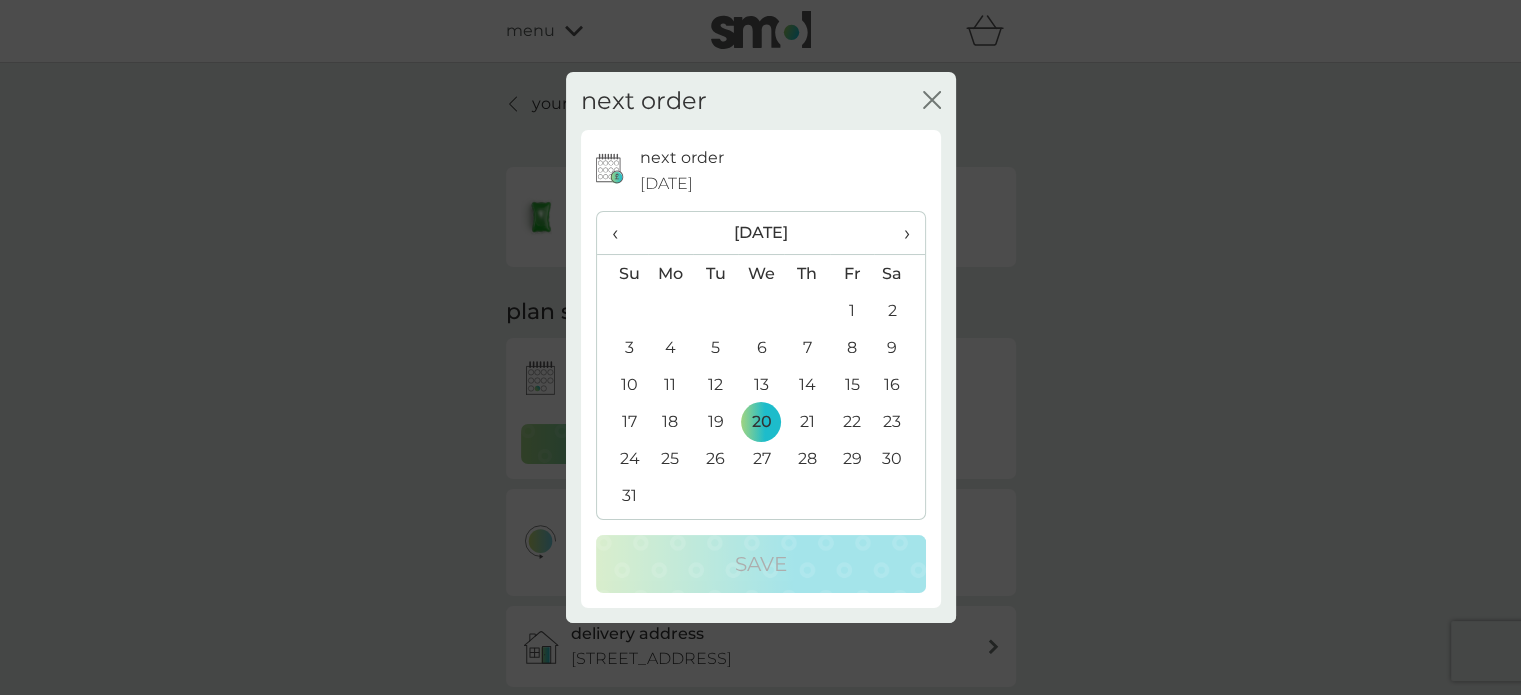 click on "›" at bounding box center [899, 233] 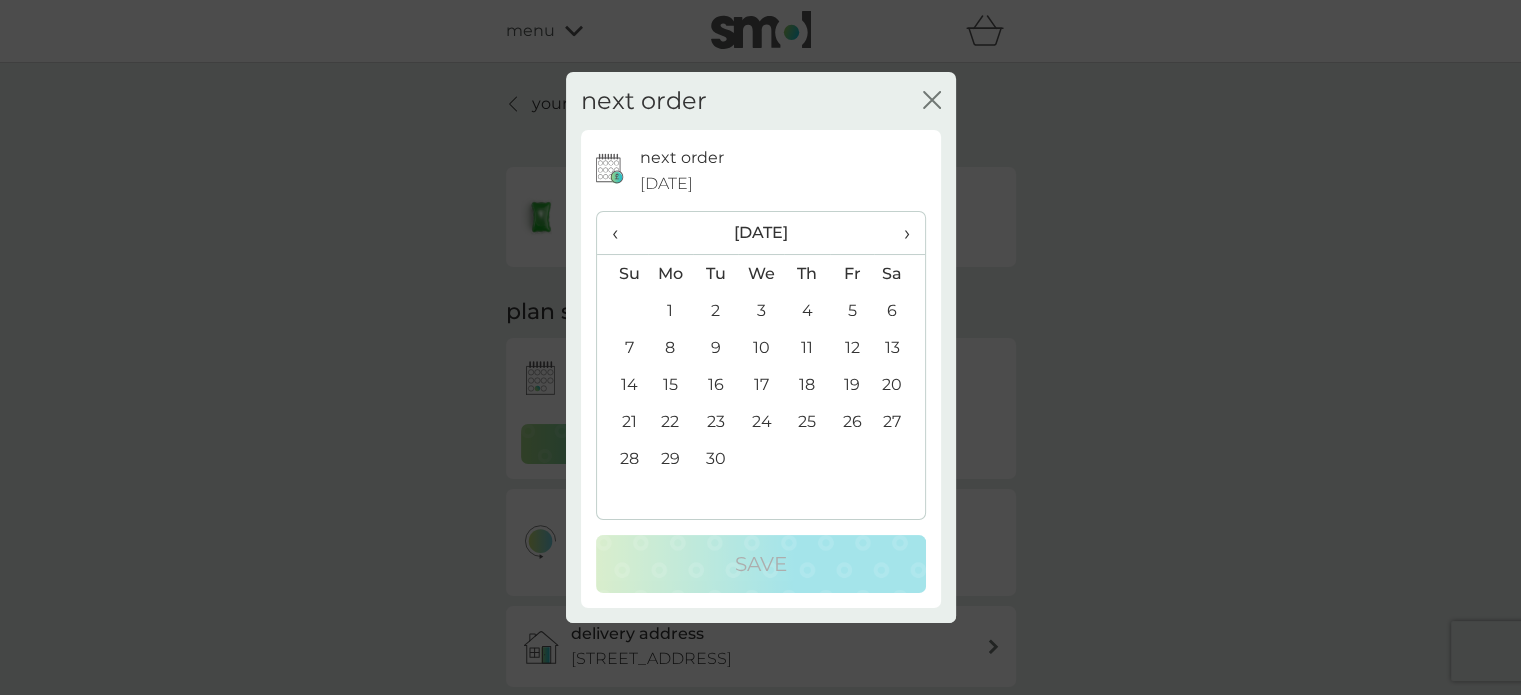 click on "30" at bounding box center [715, 458] 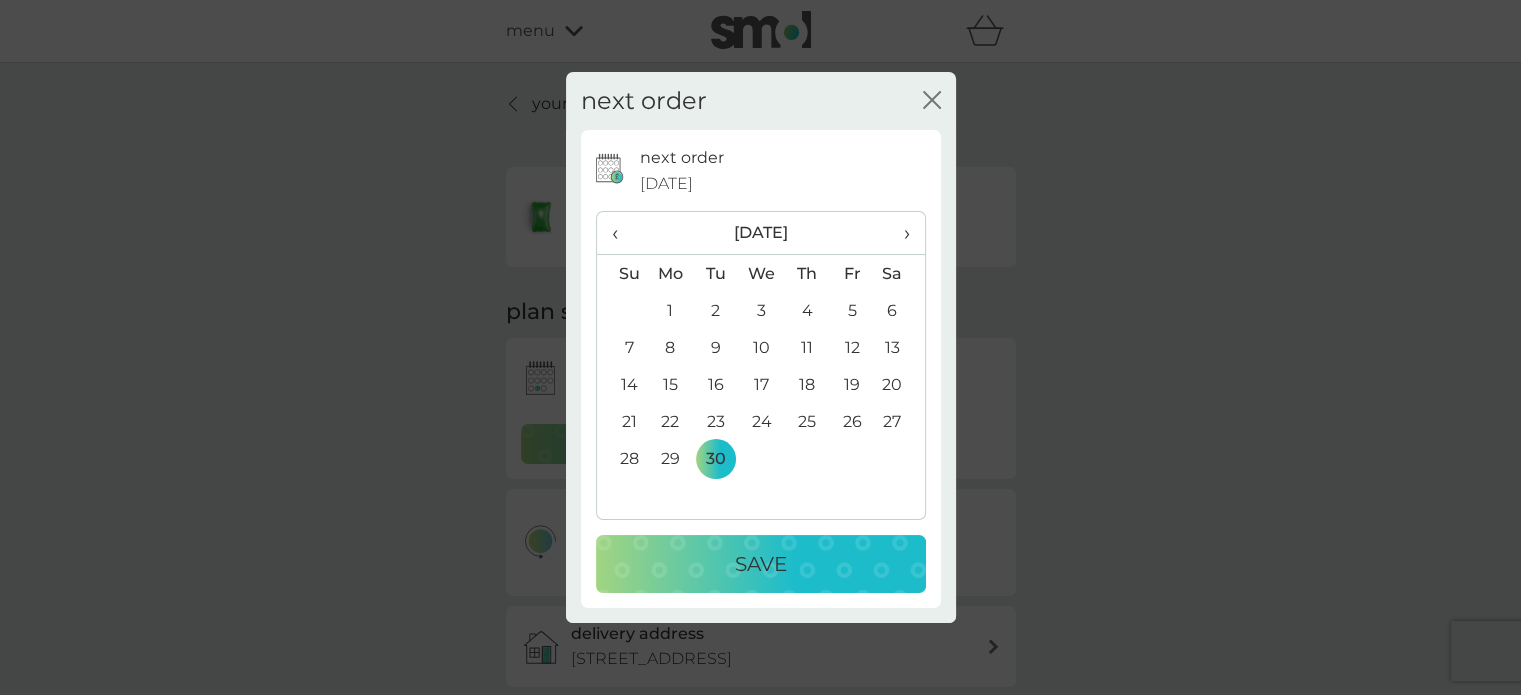 click on "Save" at bounding box center (761, 564) 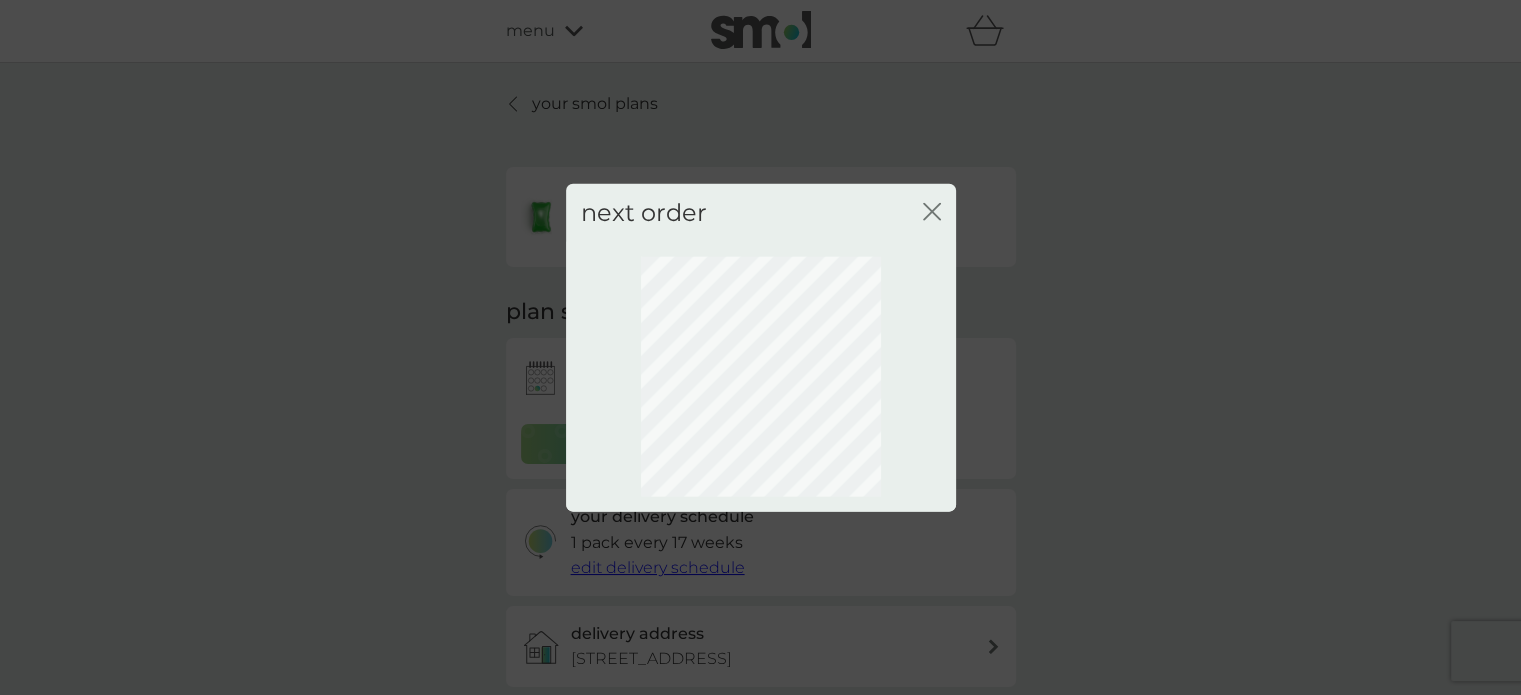click on "next order close" at bounding box center [761, 212] 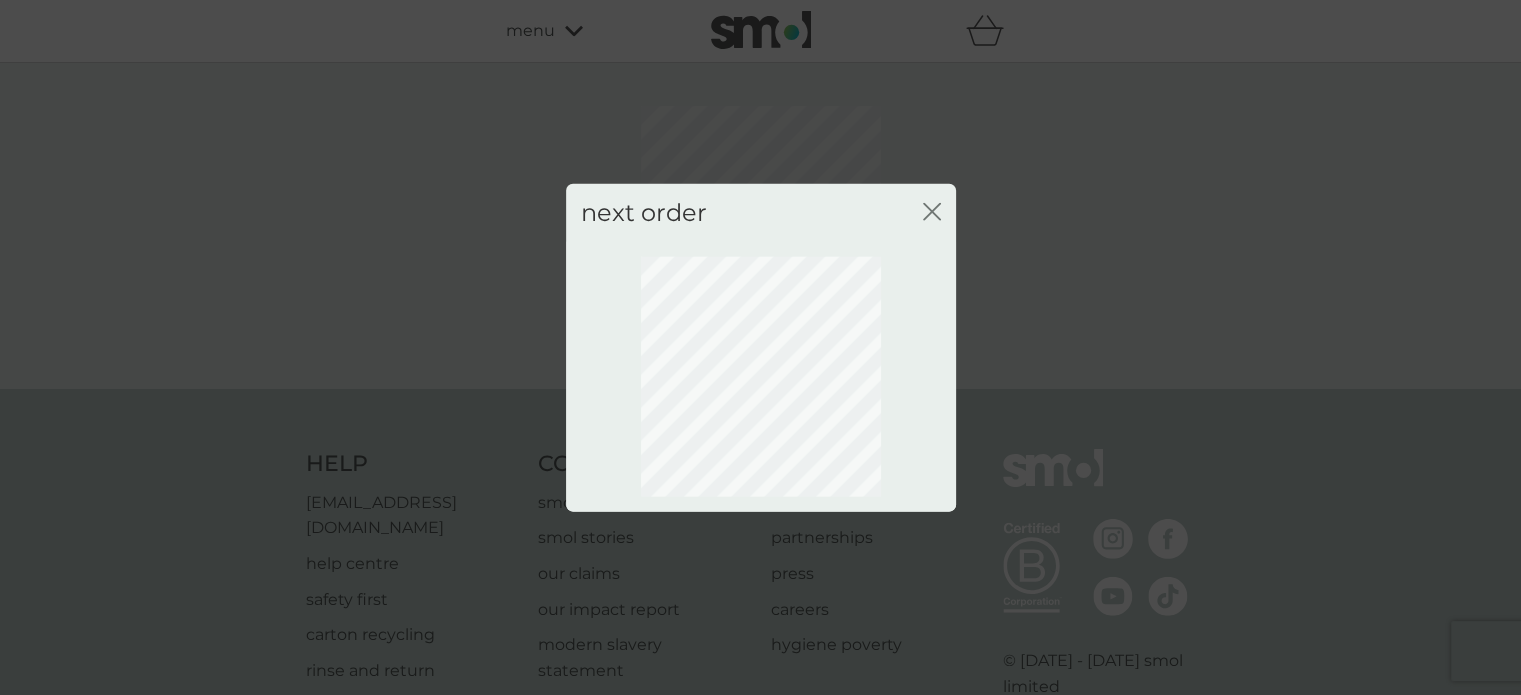 click on "close" at bounding box center [932, 212] 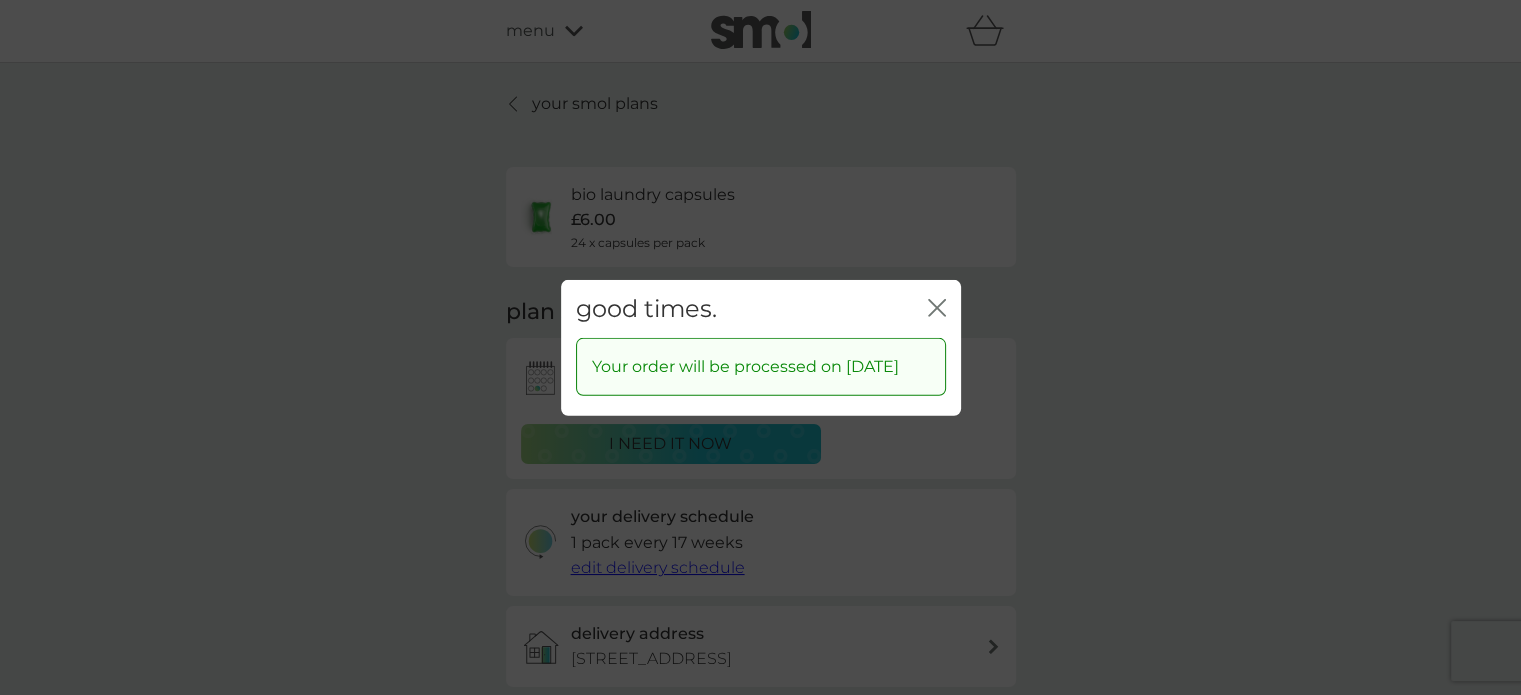 click 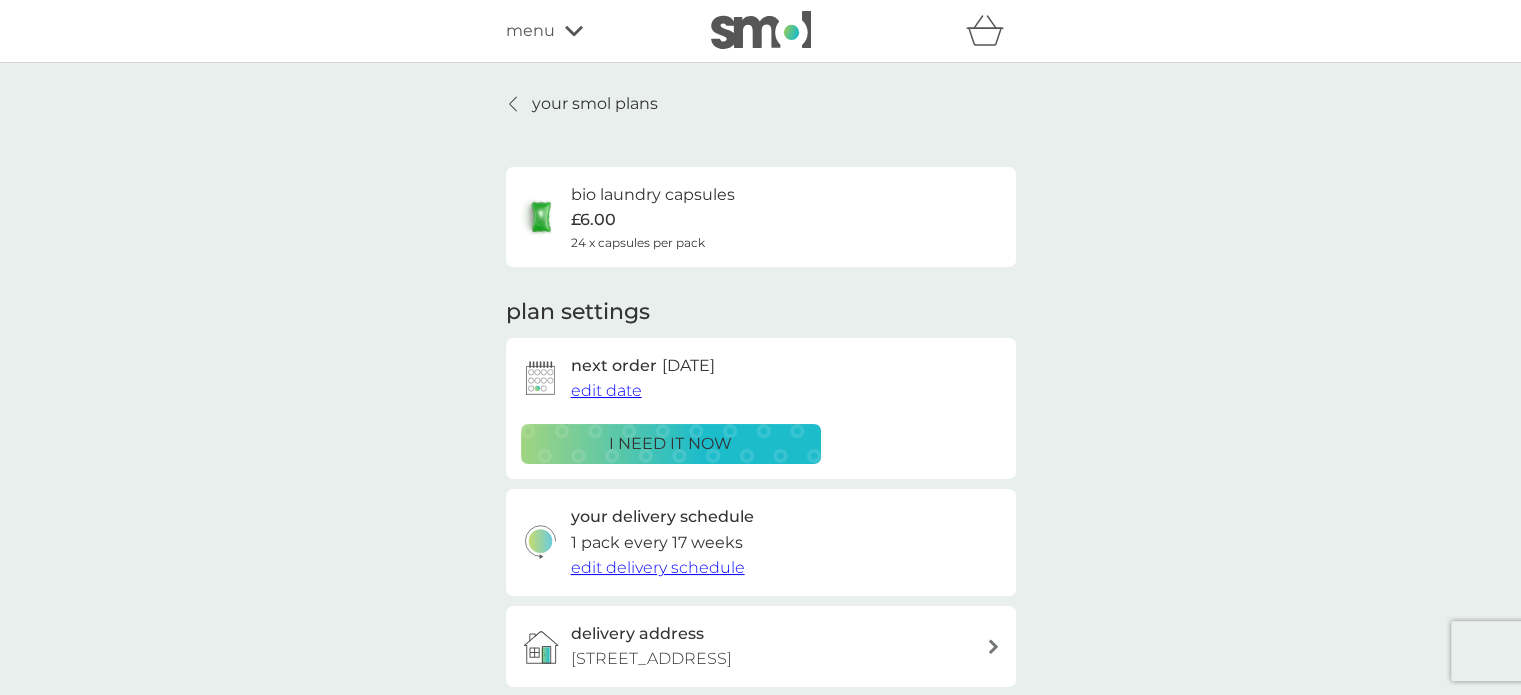 click on "your smol plans" at bounding box center (595, 104) 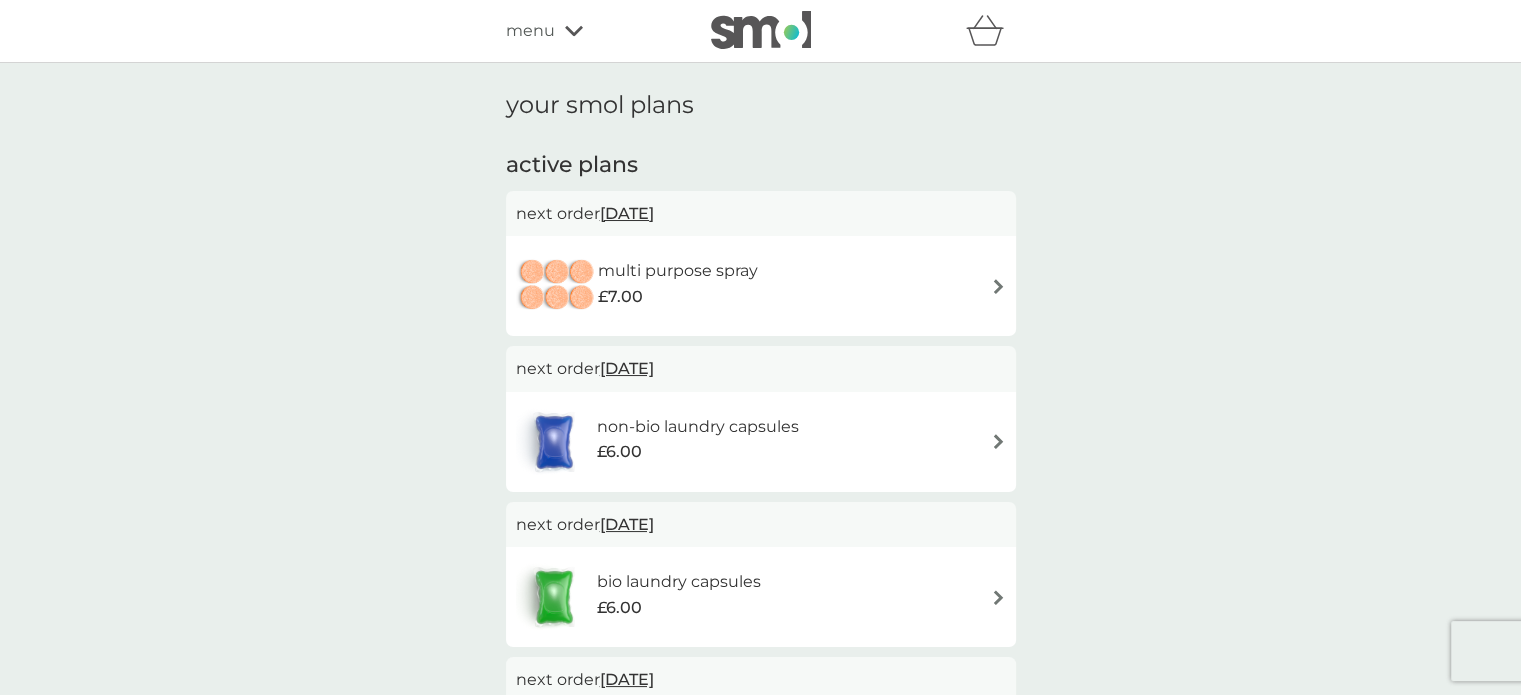 click on "2 Aug 2025" at bounding box center [627, 368] 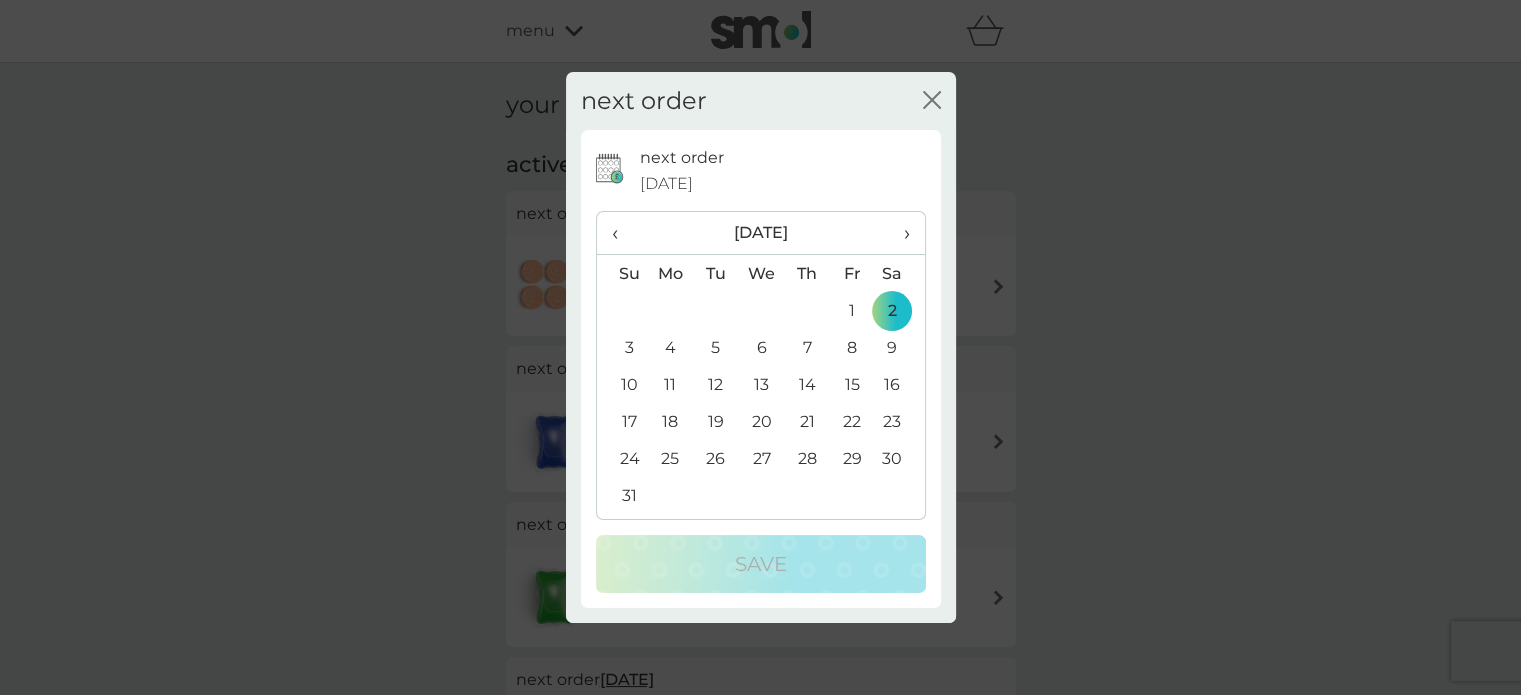 click on "›" at bounding box center (899, 233) 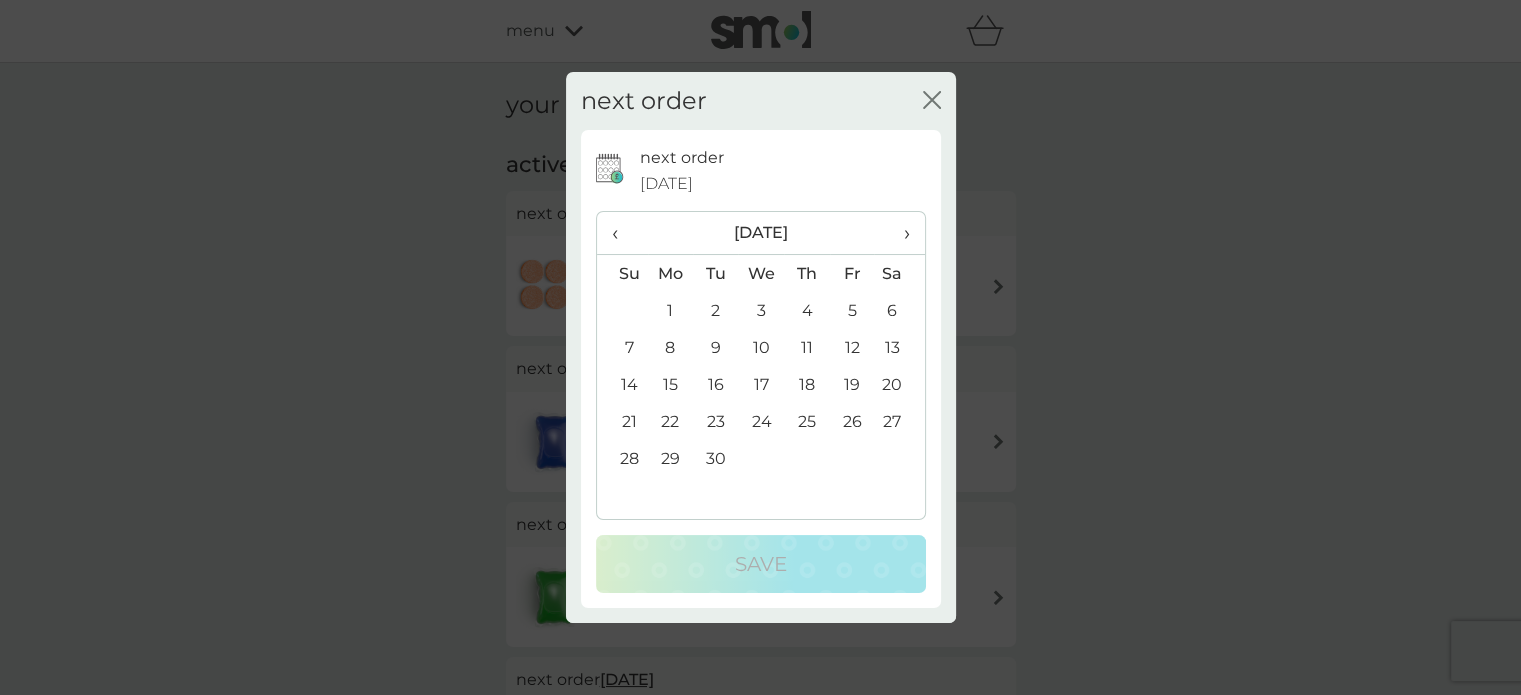click on "30" at bounding box center [715, 458] 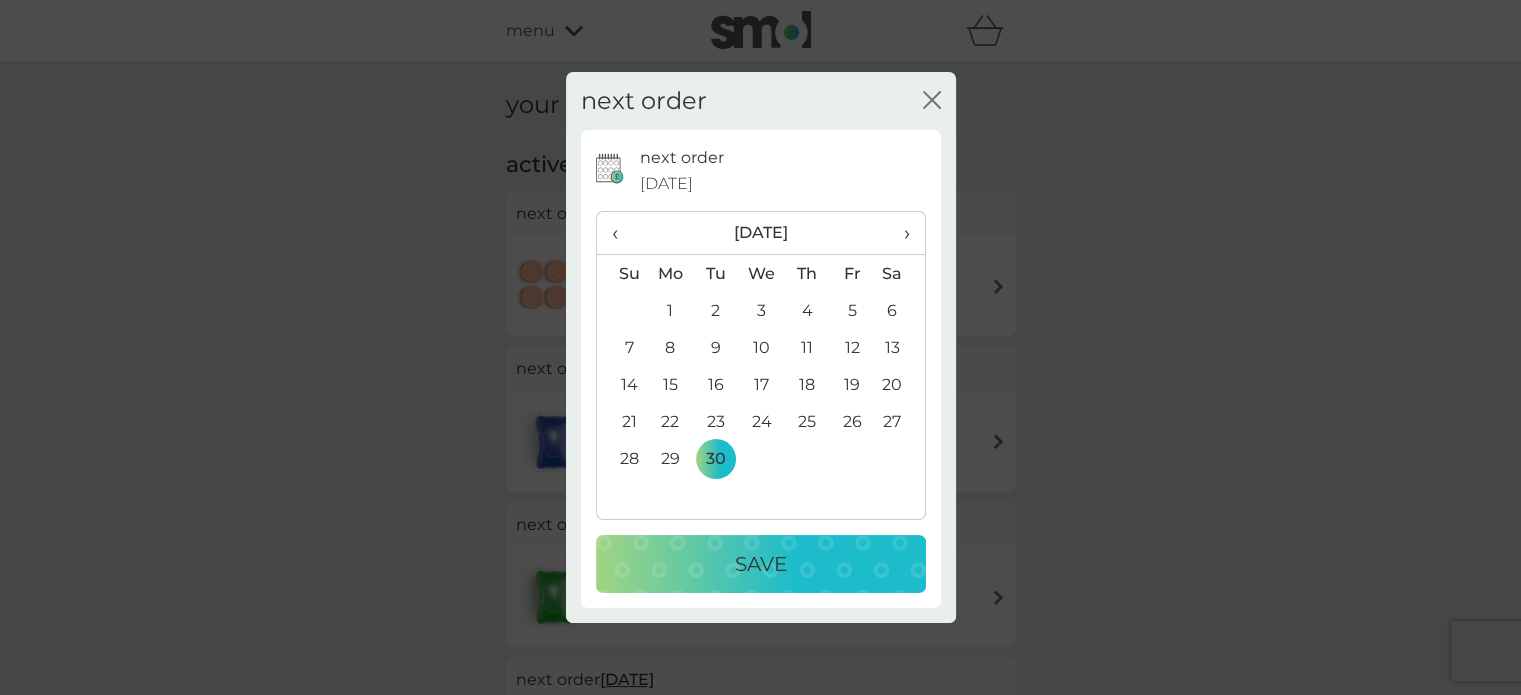 click on "Save" at bounding box center (761, 564) 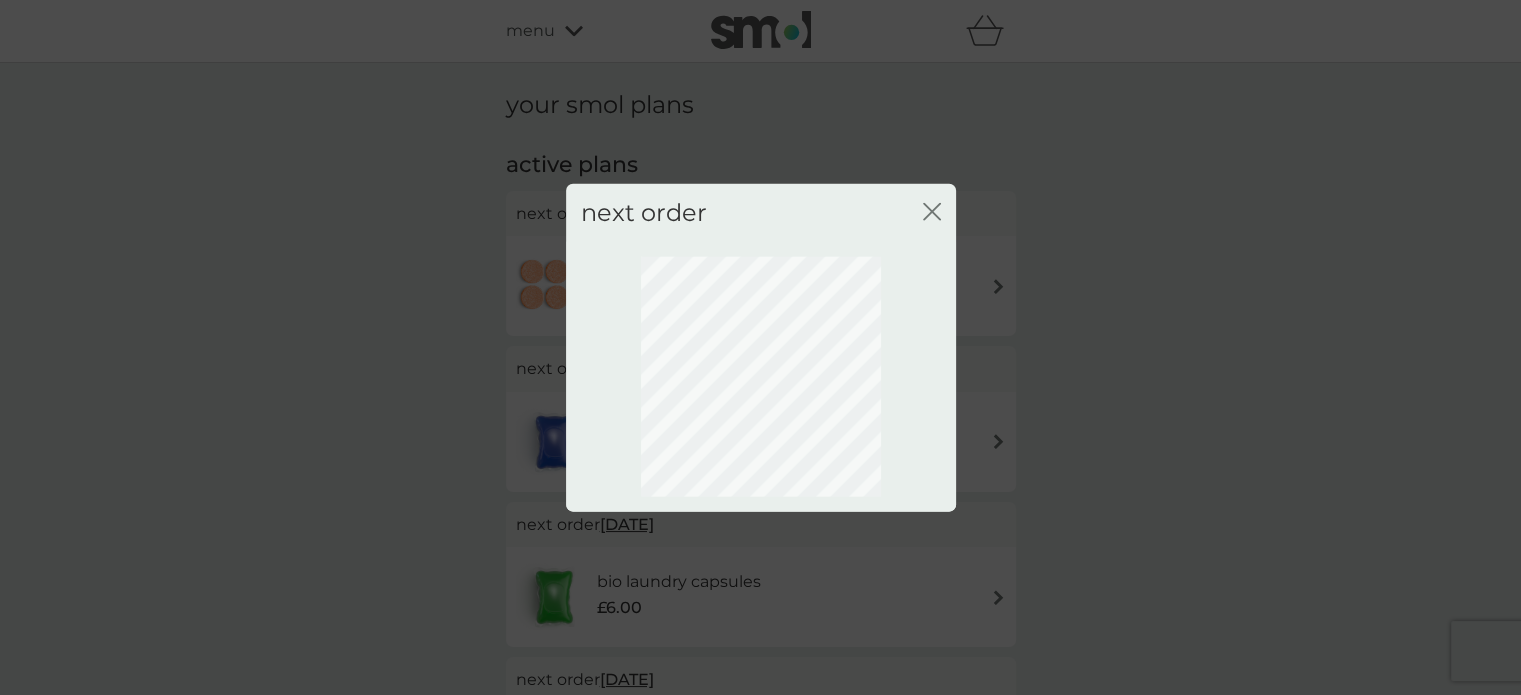 click 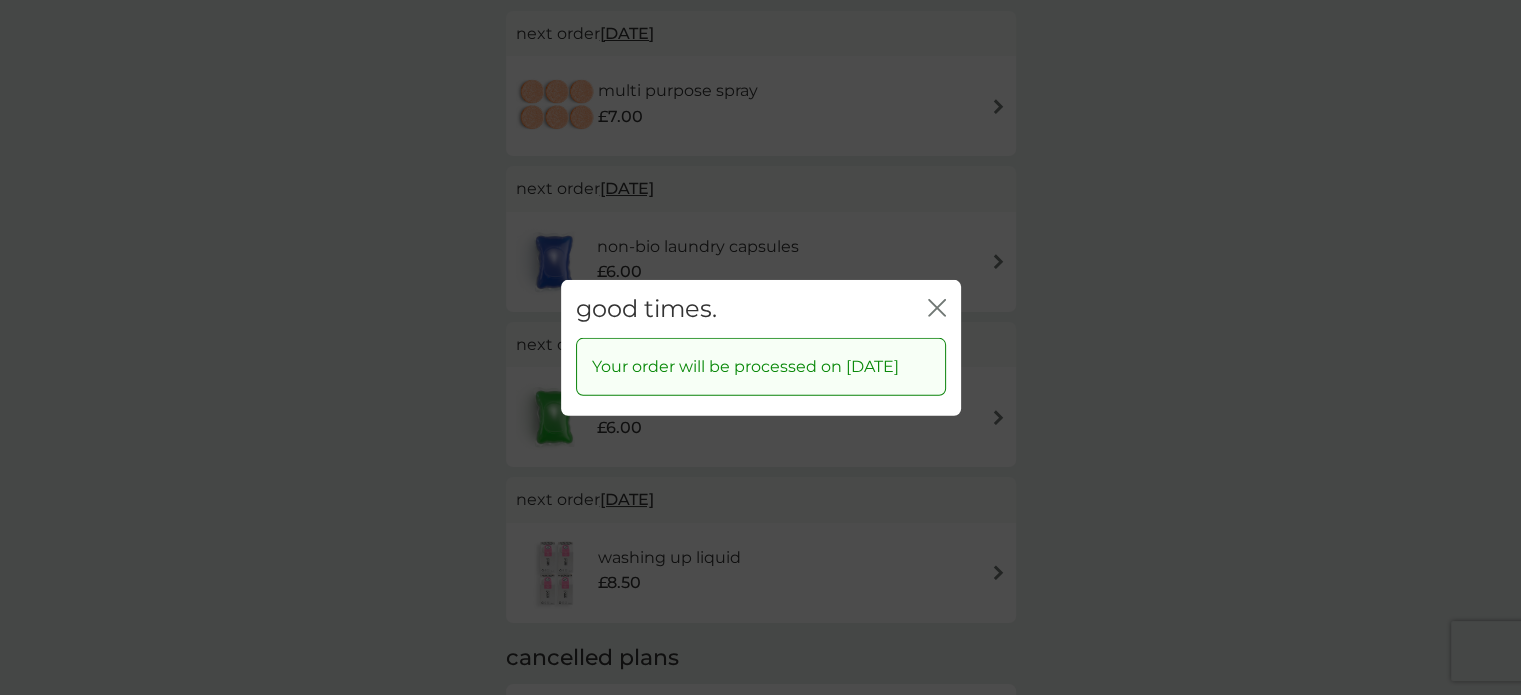 scroll, scrollTop: 200, scrollLeft: 0, axis: vertical 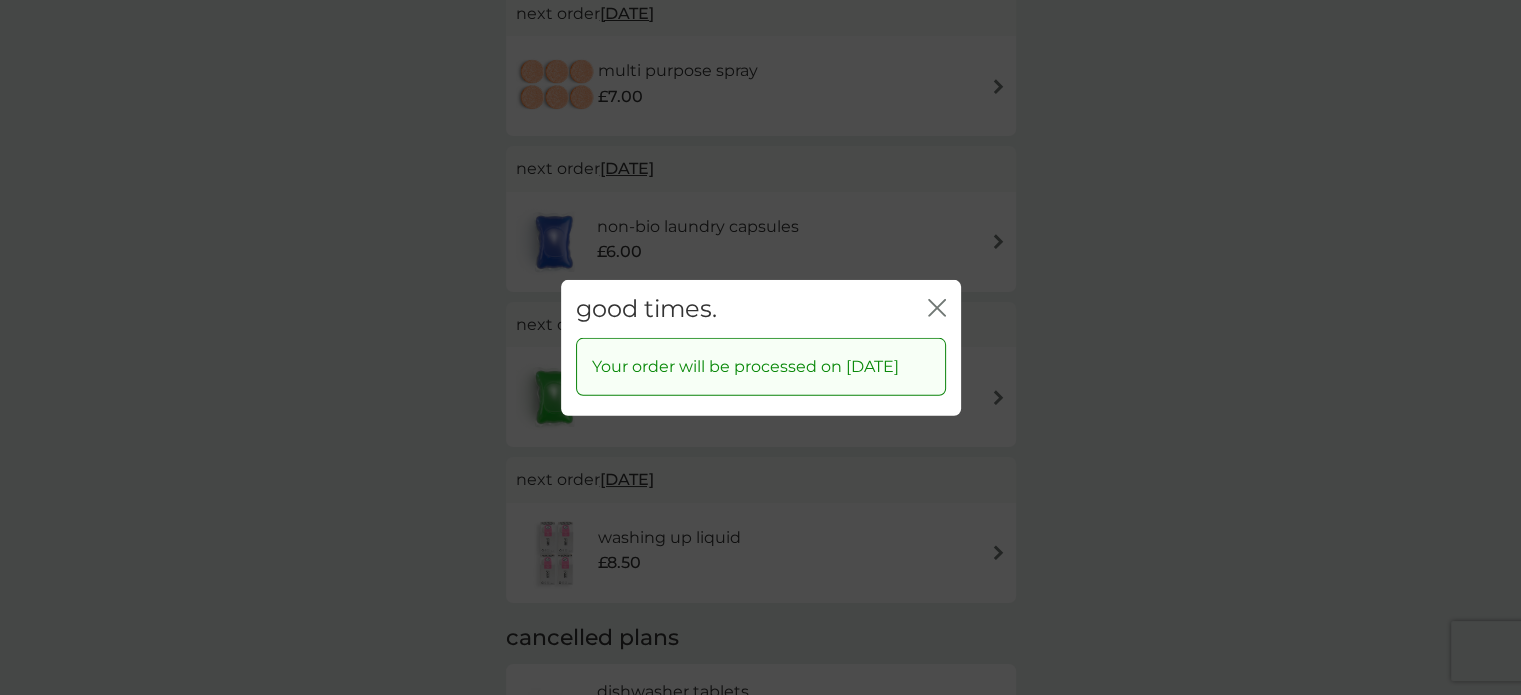 click 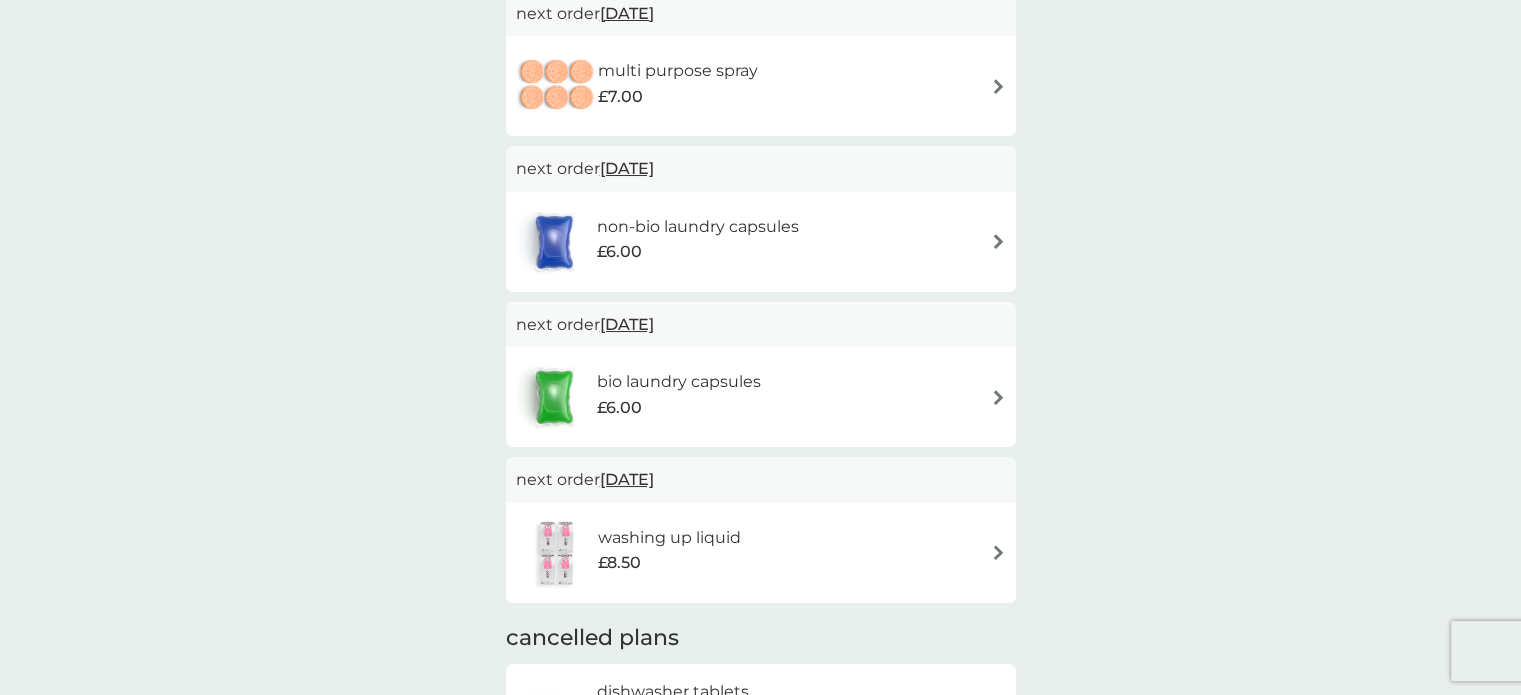 scroll, scrollTop: 300, scrollLeft: 0, axis: vertical 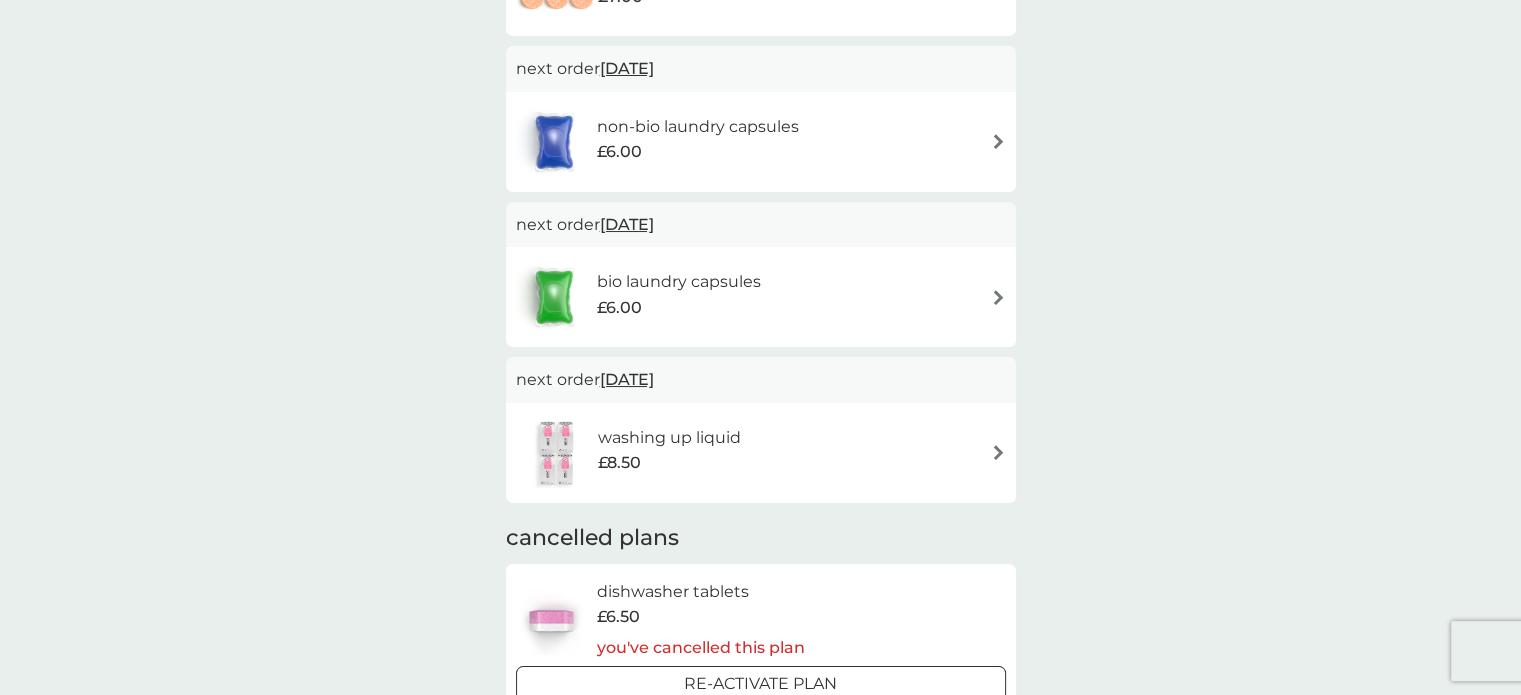 click on "6 Nov 2025" at bounding box center (627, 379) 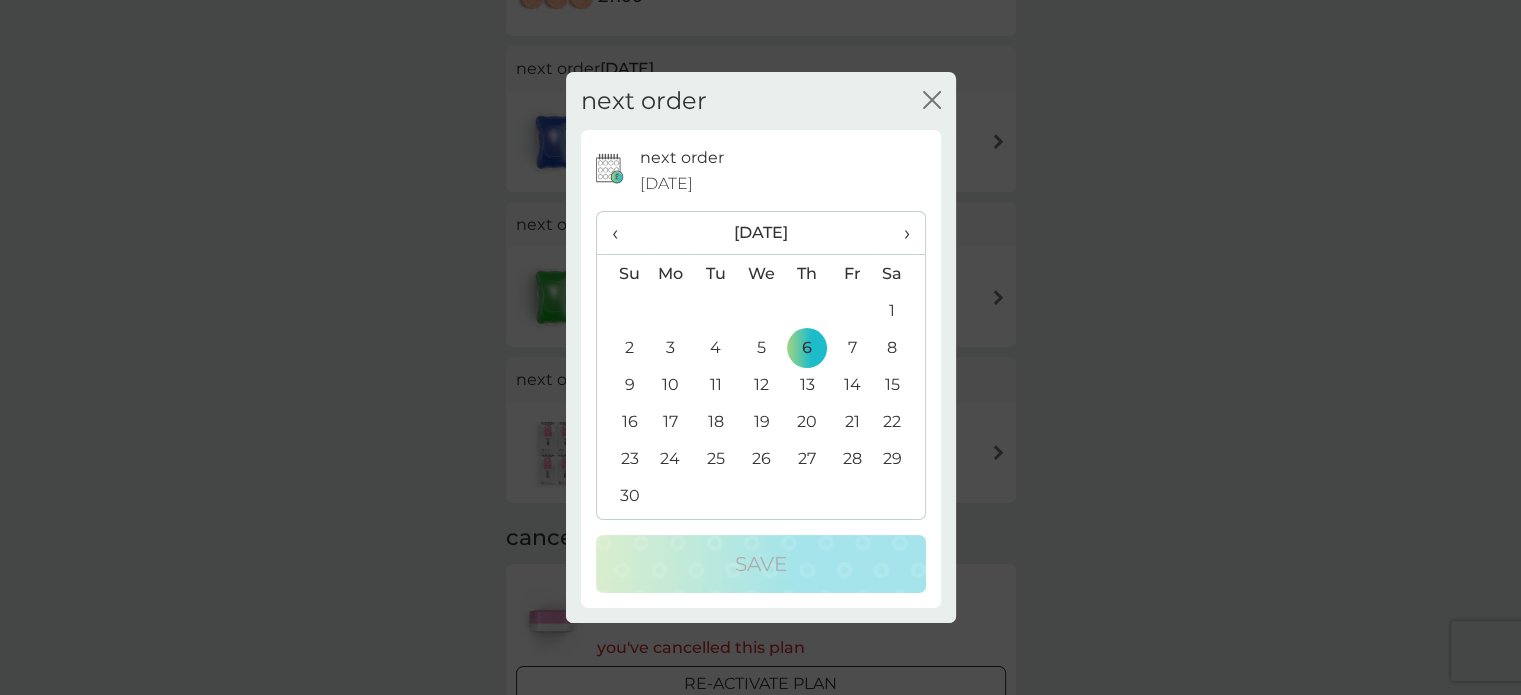 click on "close" 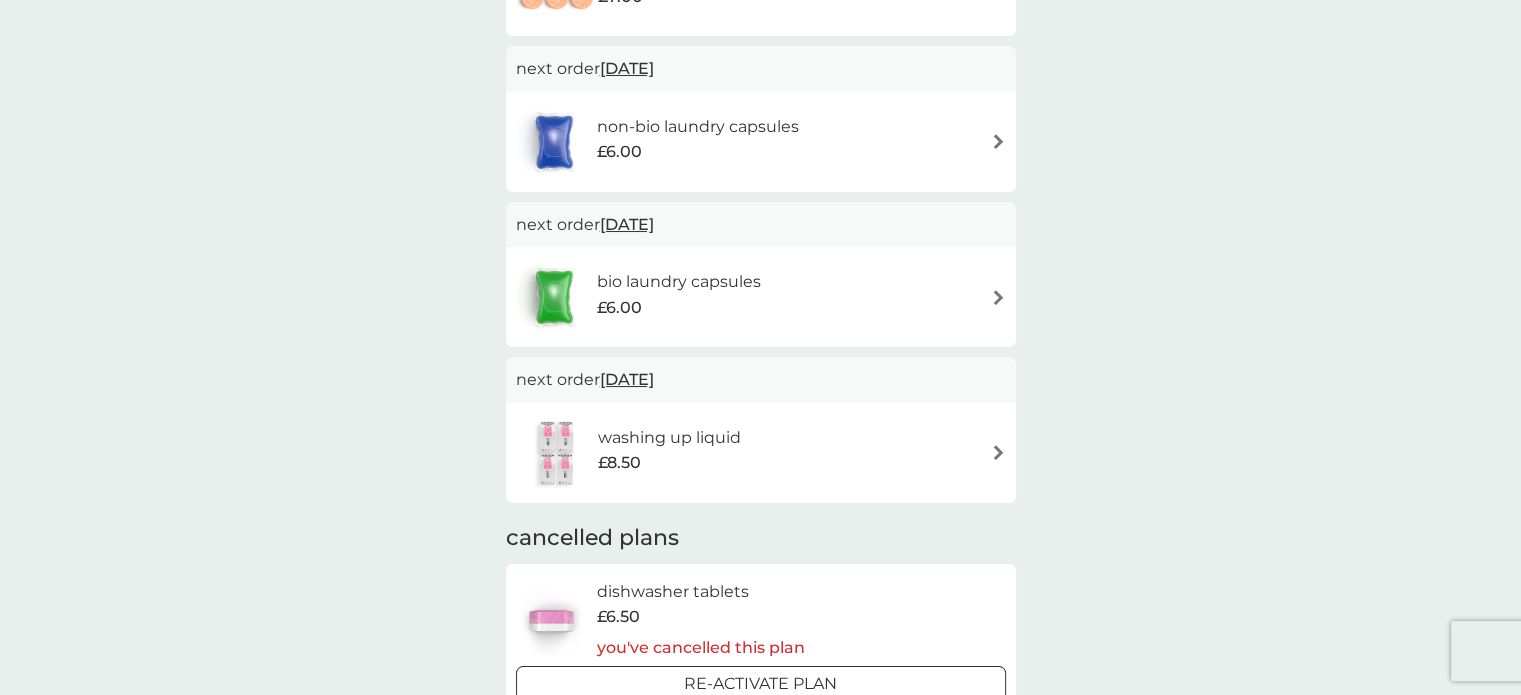 click on "washing up liquid £8.50" at bounding box center (761, 453) 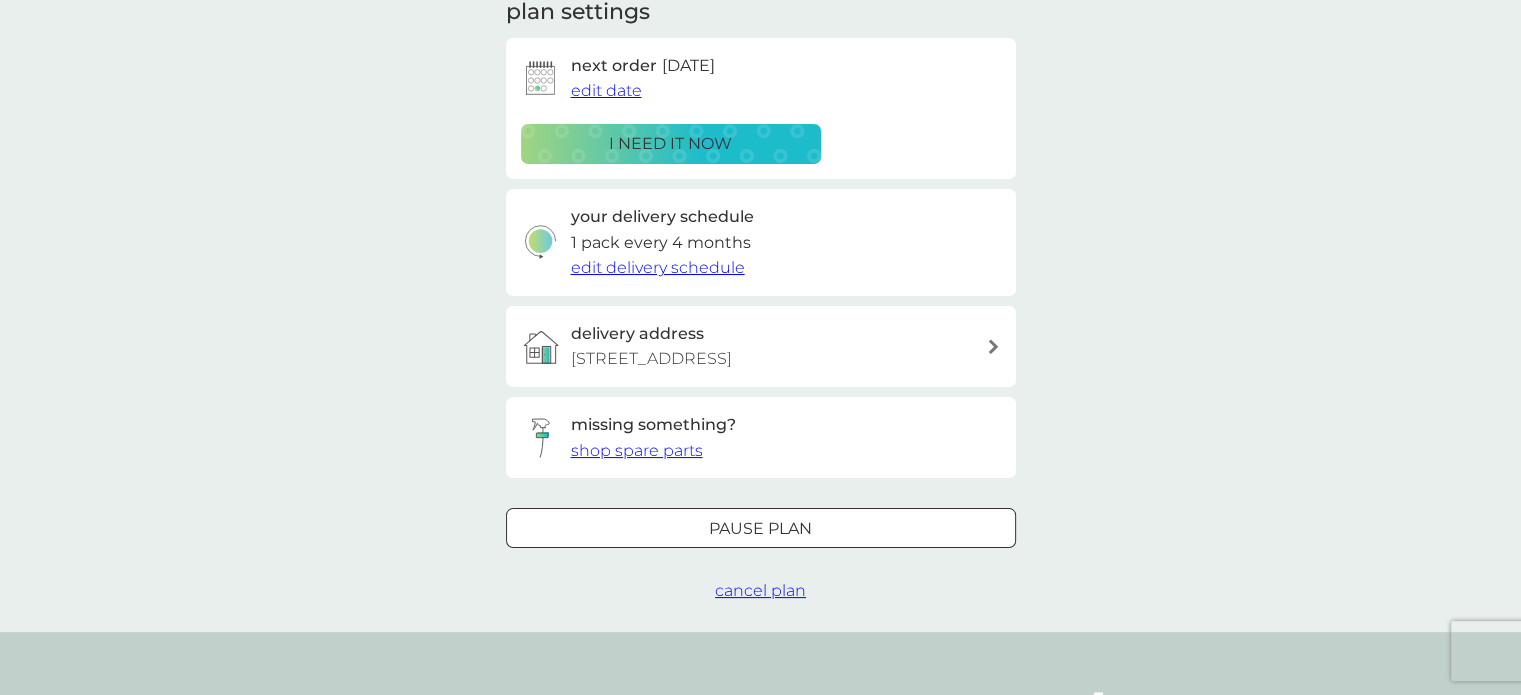 scroll, scrollTop: 0, scrollLeft: 0, axis: both 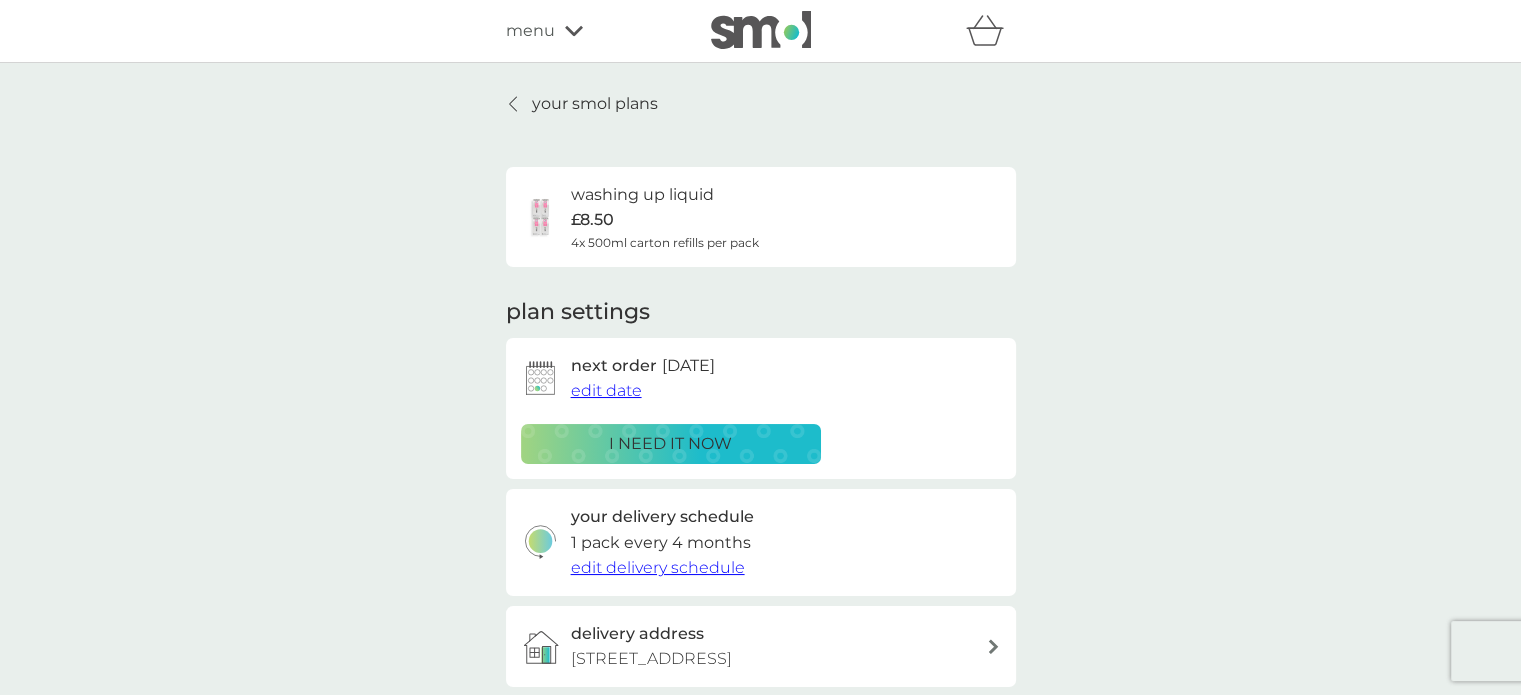 click on "edit delivery schedule" at bounding box center (658, 567) 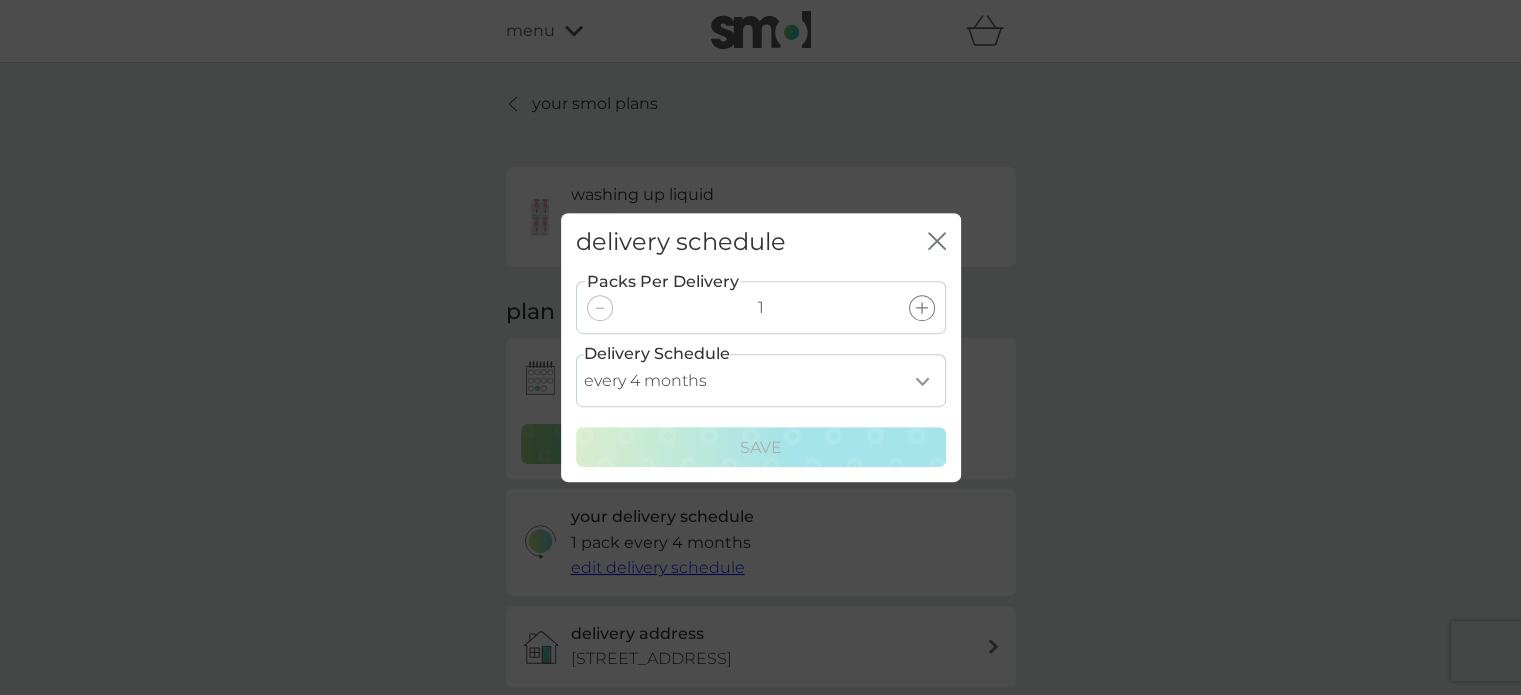 click on "every 1 month every 2 months every 3 months every 4 months every 5 months every 6 months every 7 months" at bounding box center (761, 380) 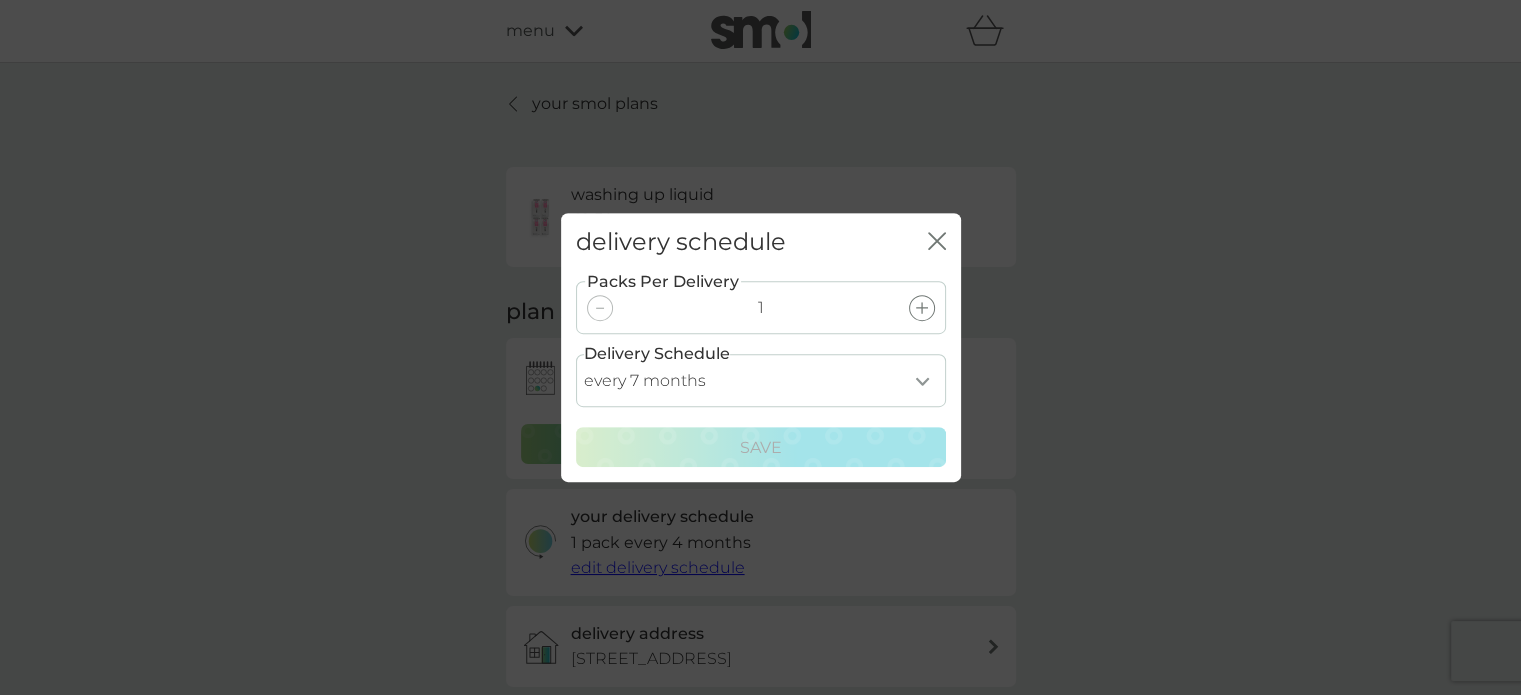 click on "every 1 month every 2 months every 3 months every 4 months every 5 months every 6 months every 7 months" at bounding box center (761, 380) 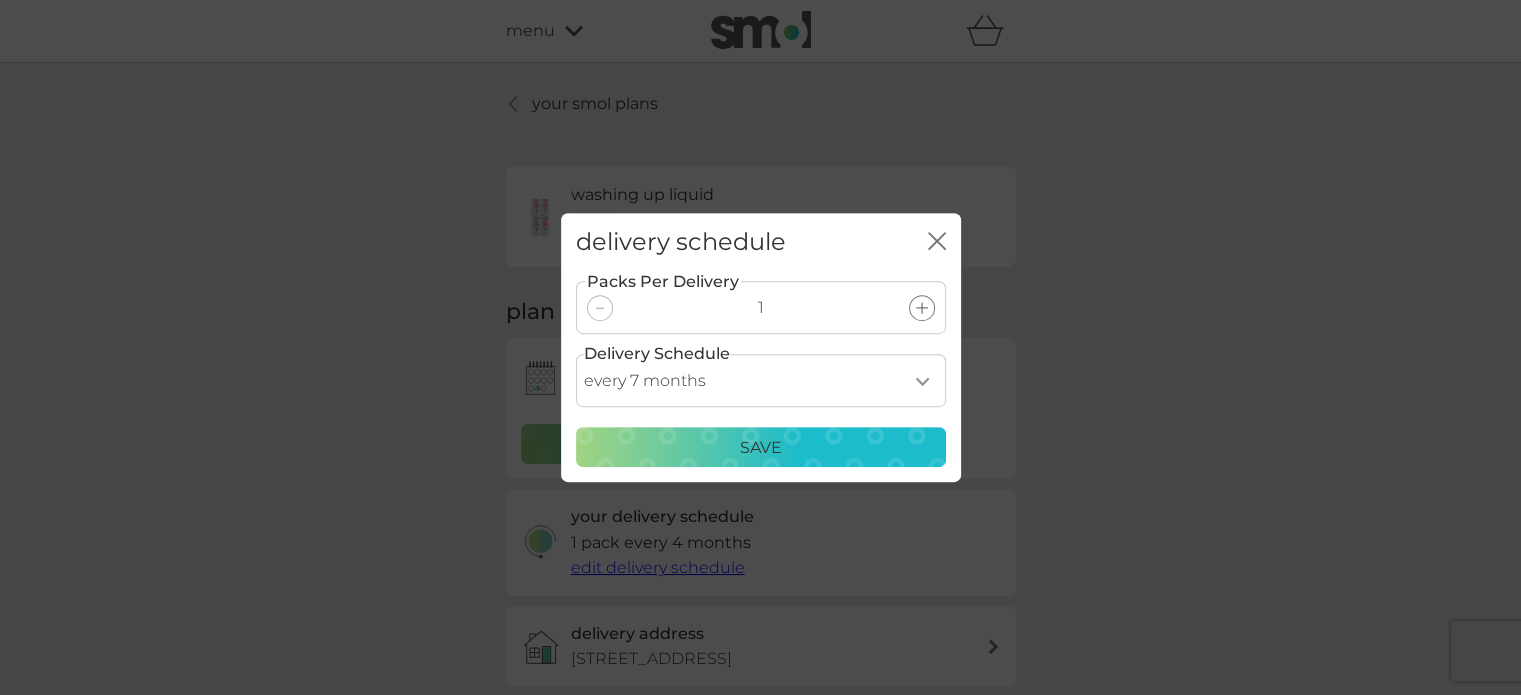 click on "Save" at bounding box center [761, 448] 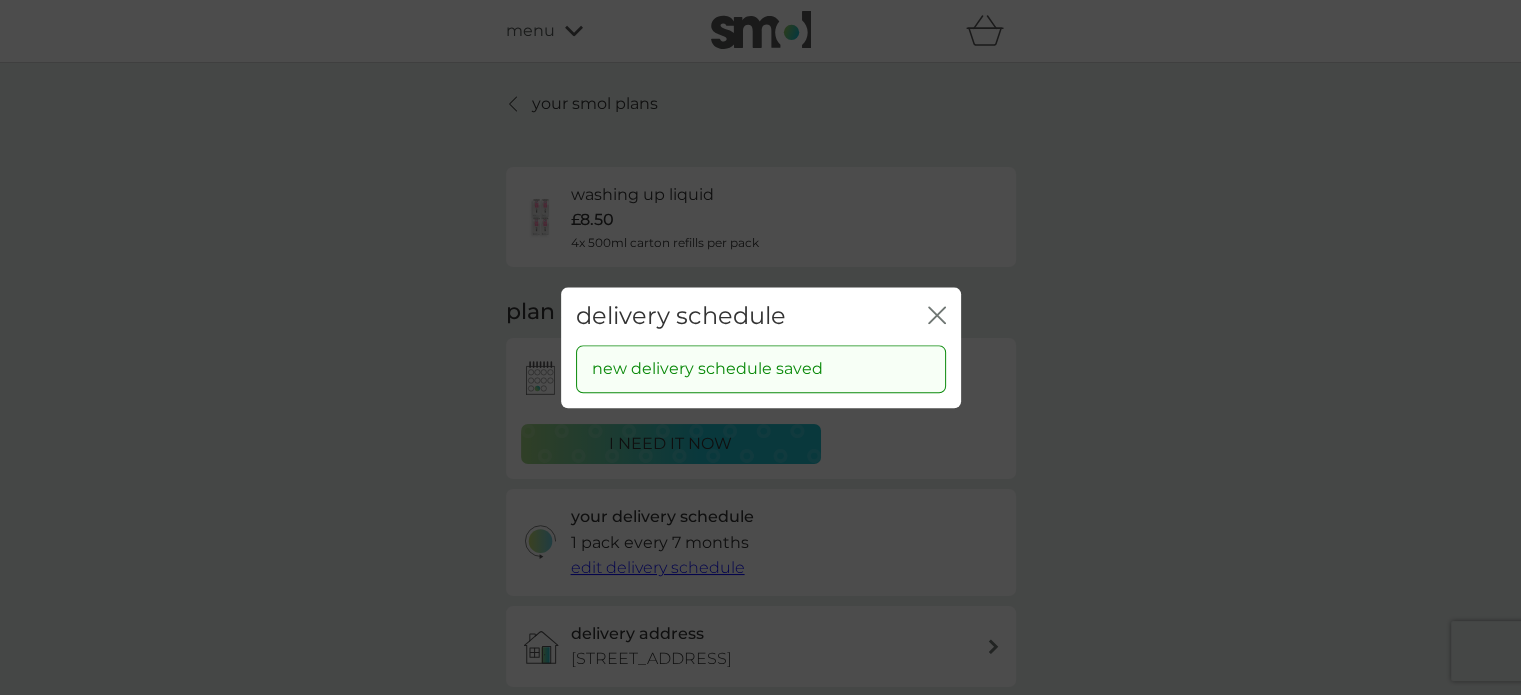 click 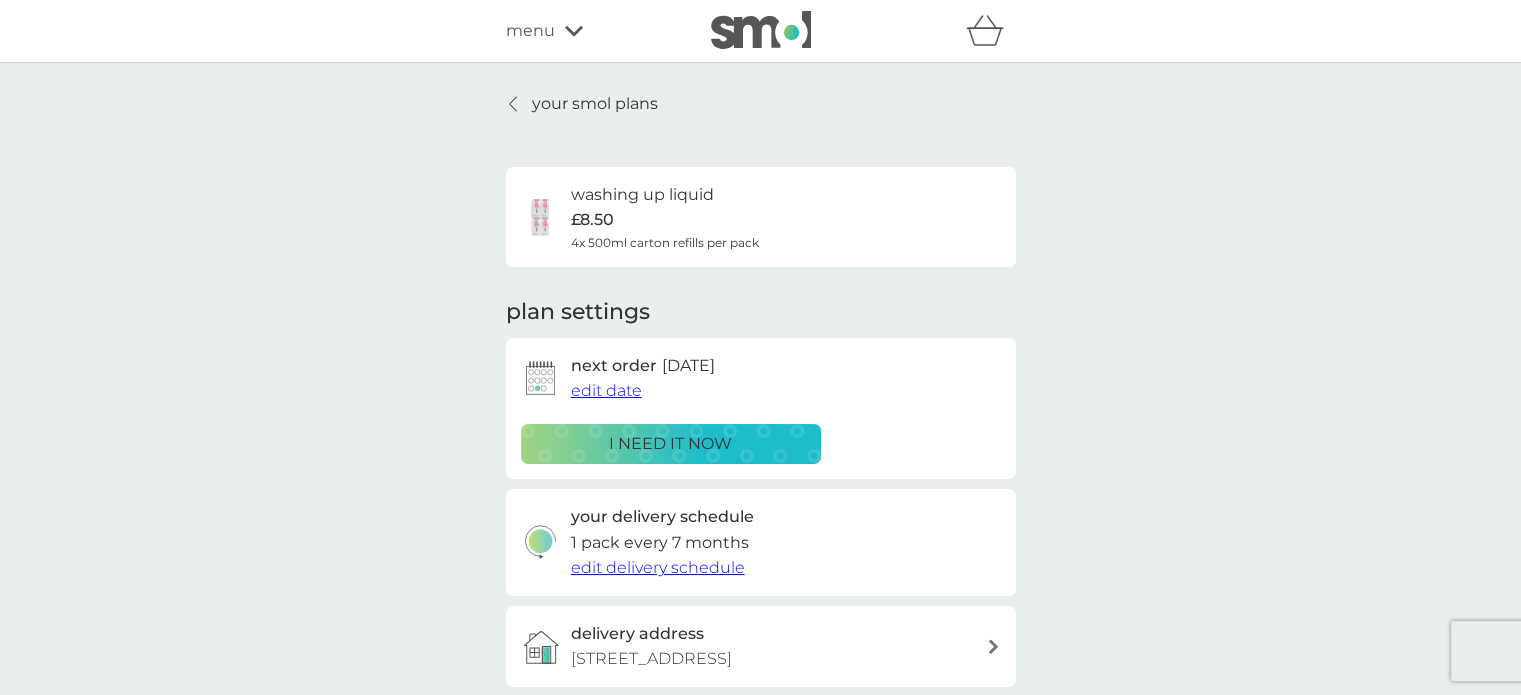 click on "edit date" at bounding box center [606, 390] 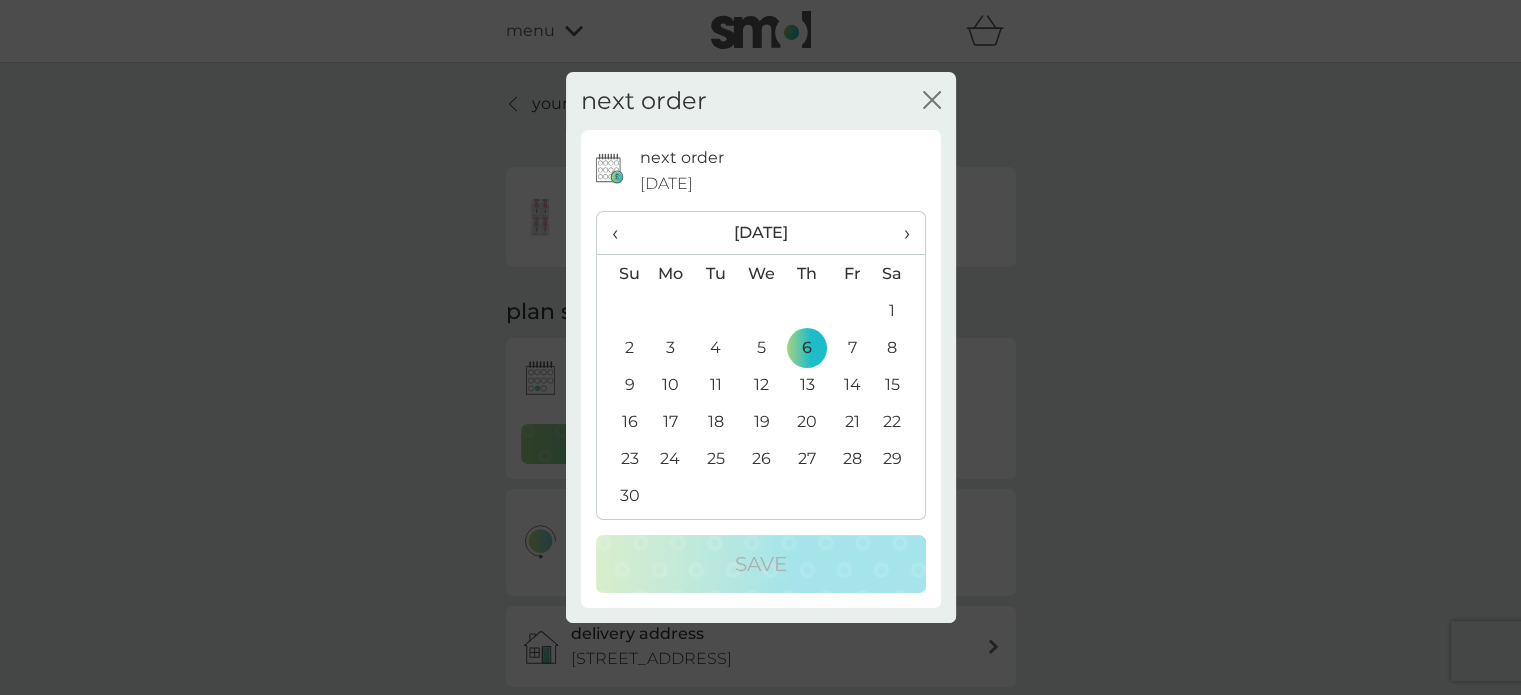 click on "›" at bounding box center [899, 233] 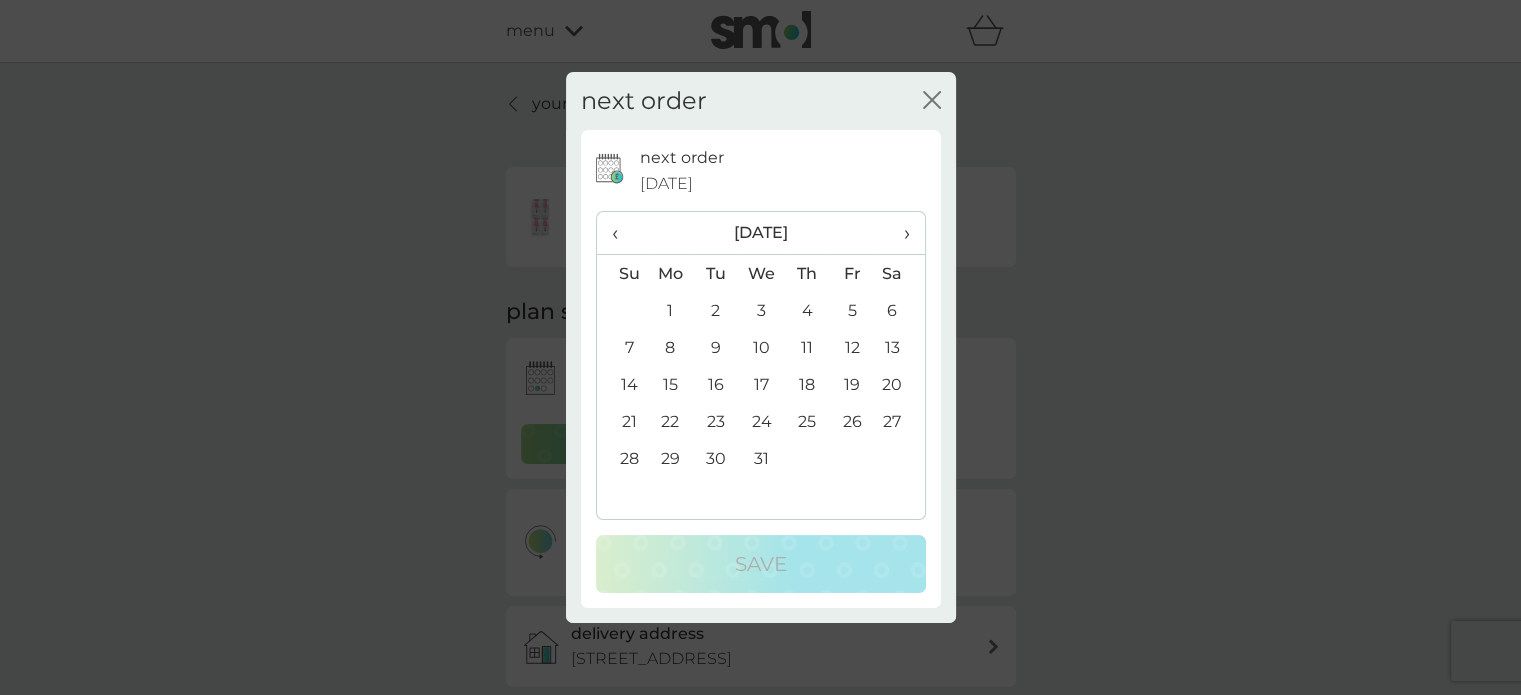 click on "›" at bounding box center [899, 233] 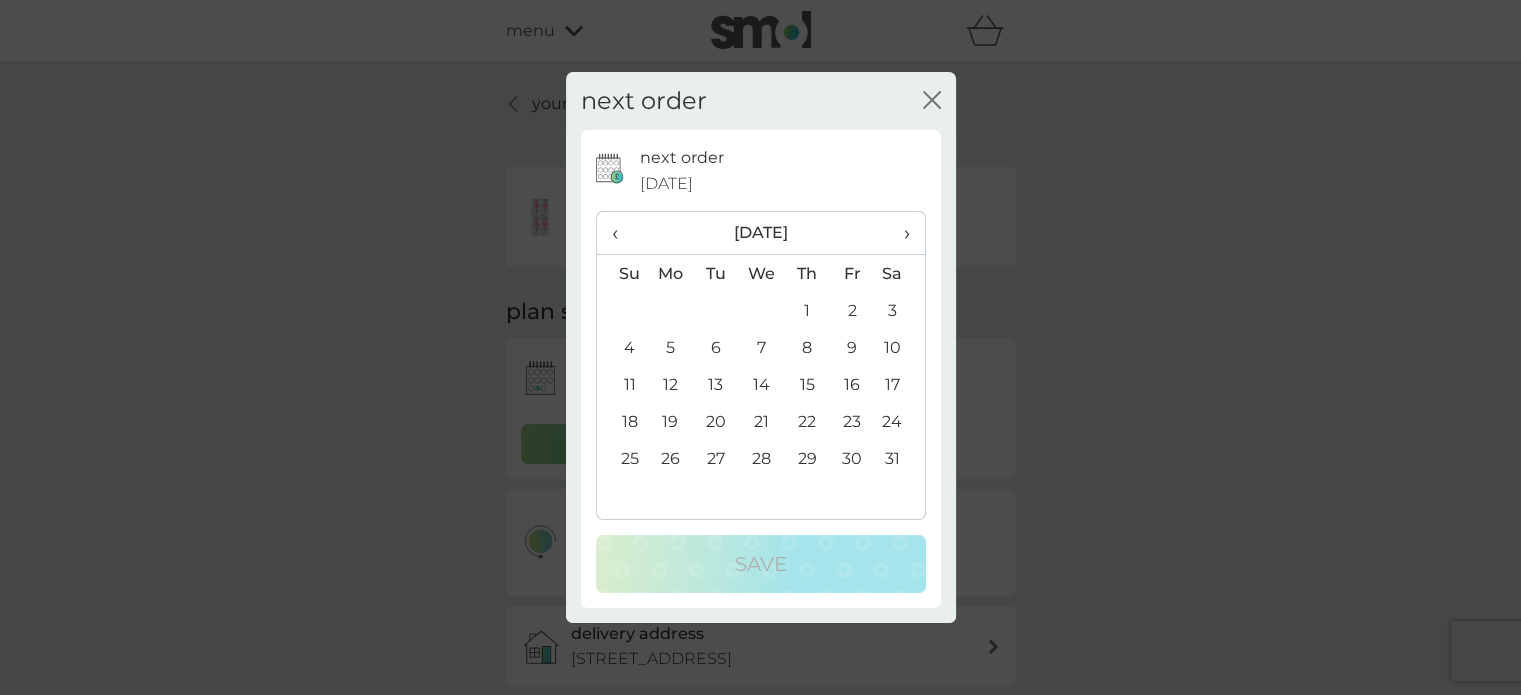 click on "›" at bounding box center [899, 233] 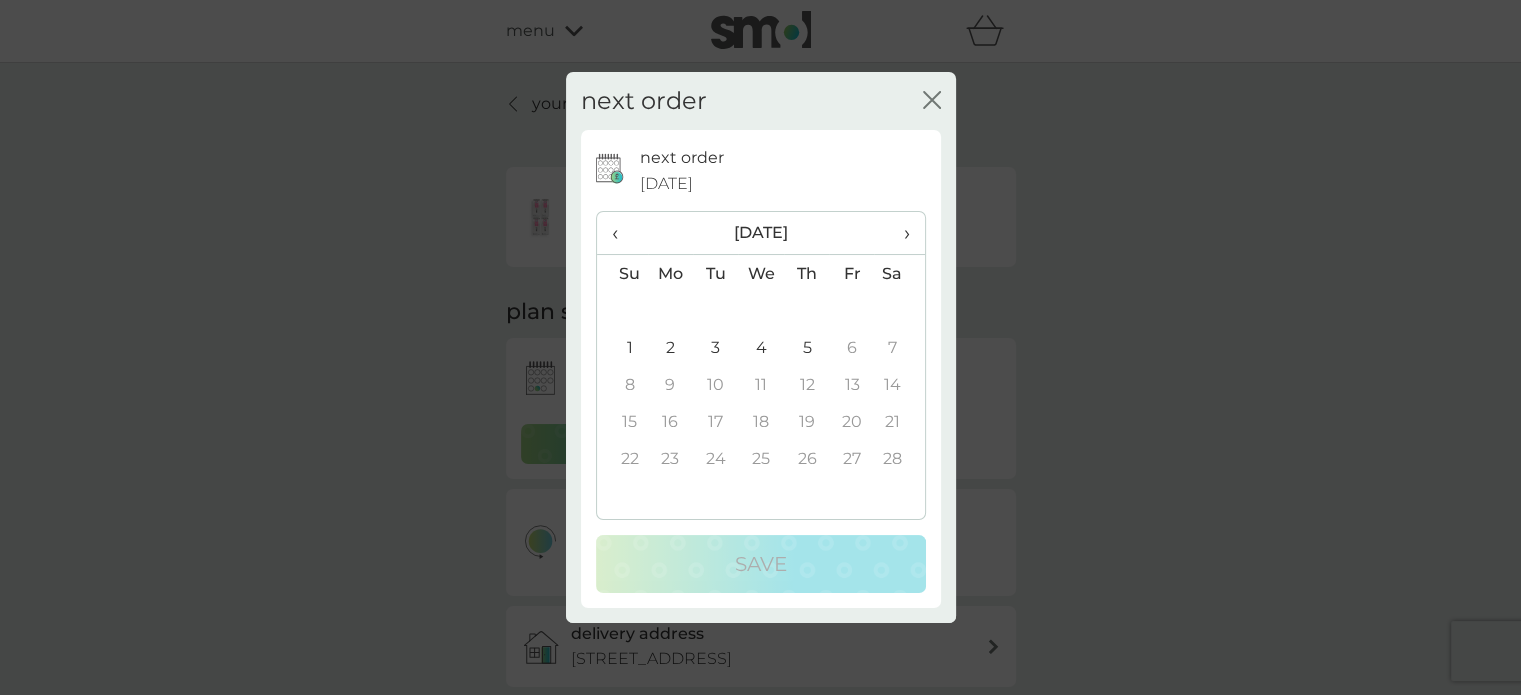 click on "‹" at bounding box center (622, 233) 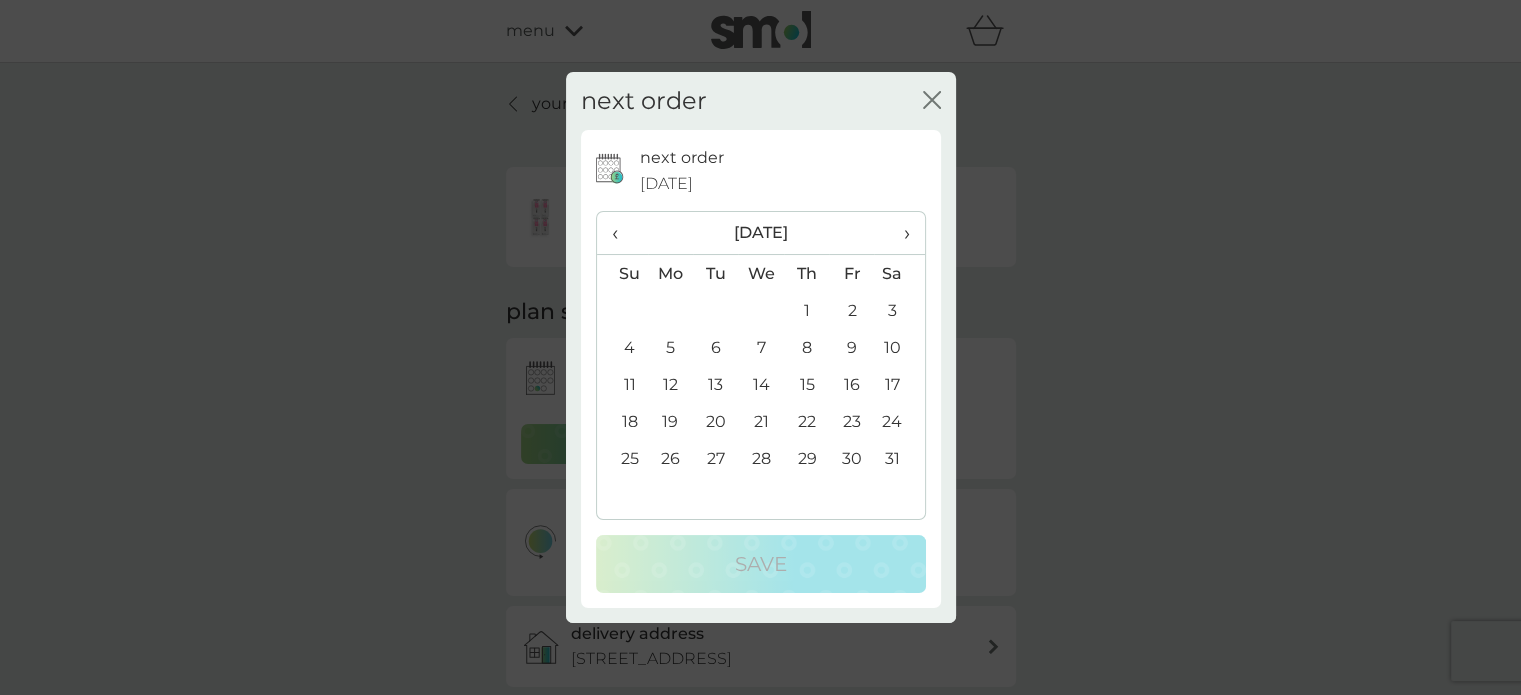 click on "31" at bounding box center (899, 458) 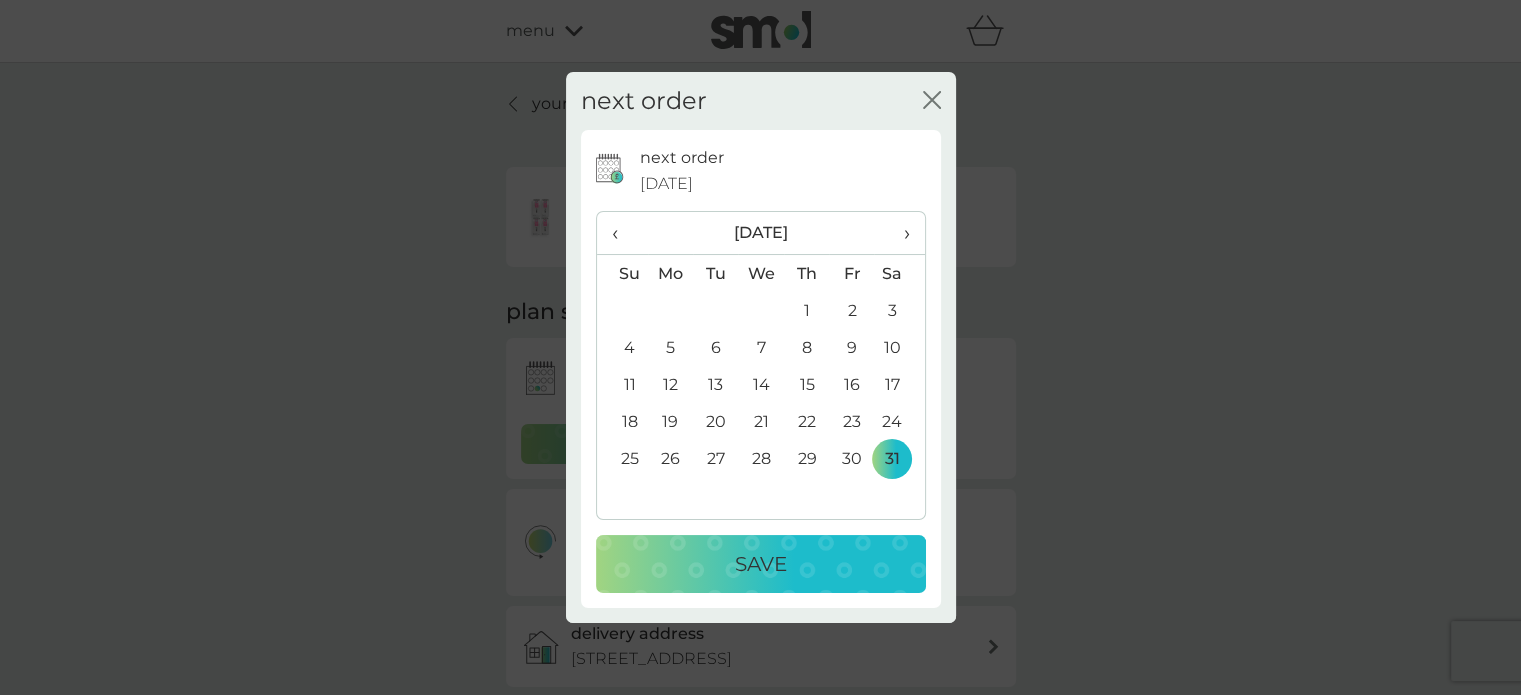 click on "Save" at bounding box center (761, 564) 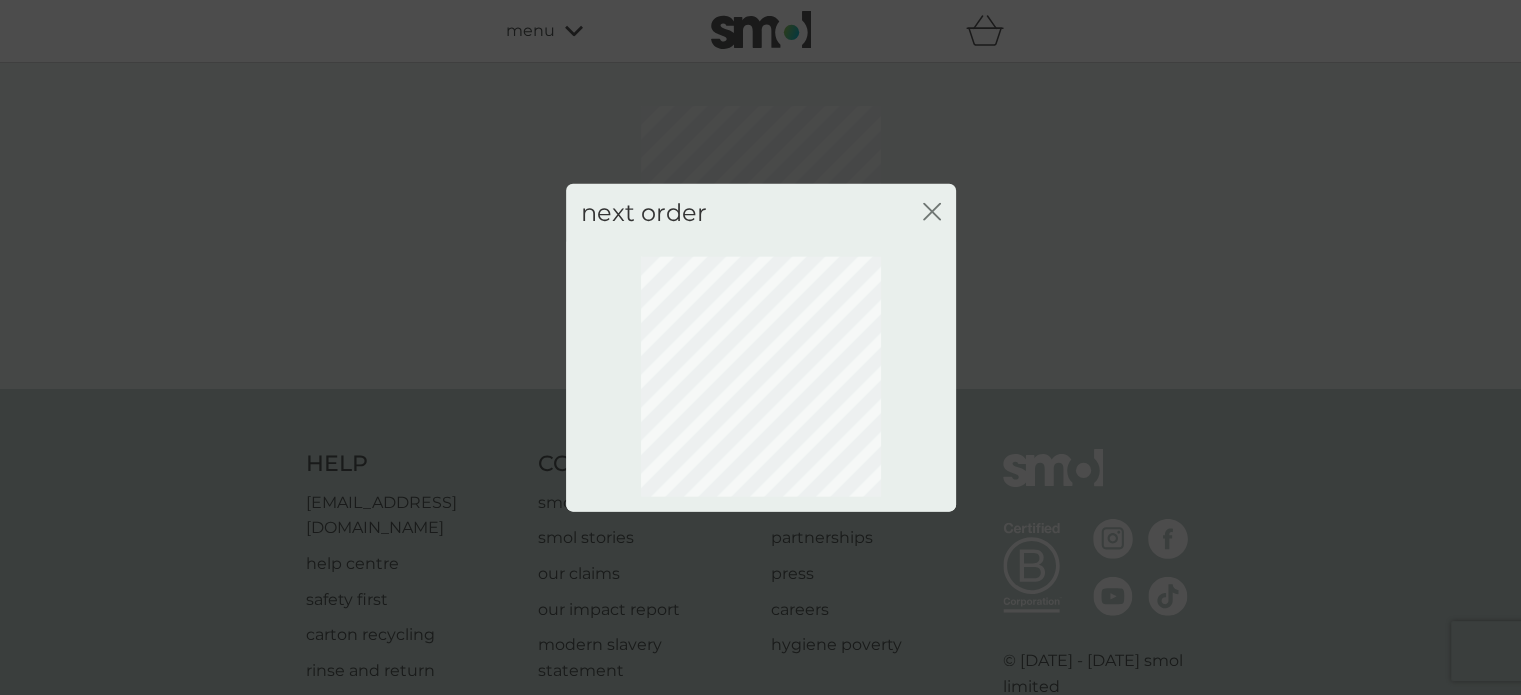 click on "close" 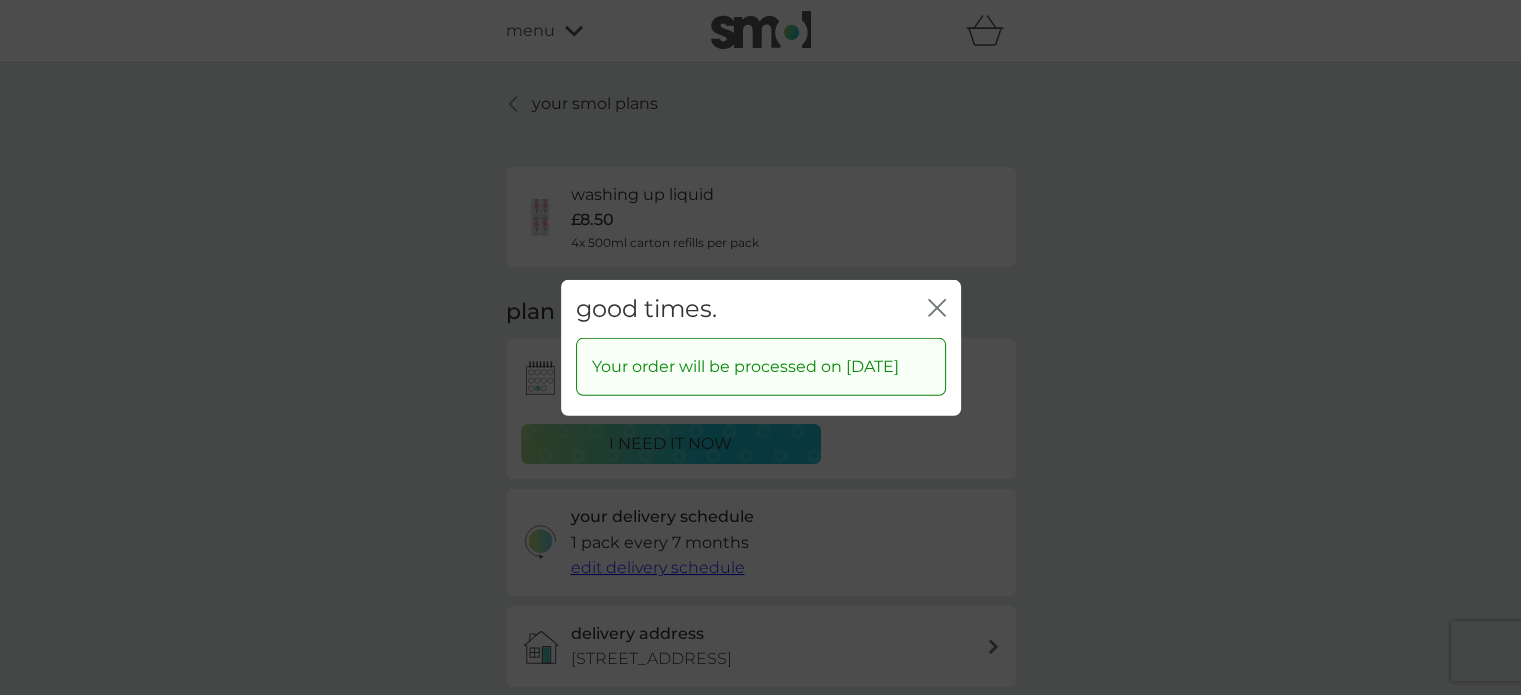 click on "close" 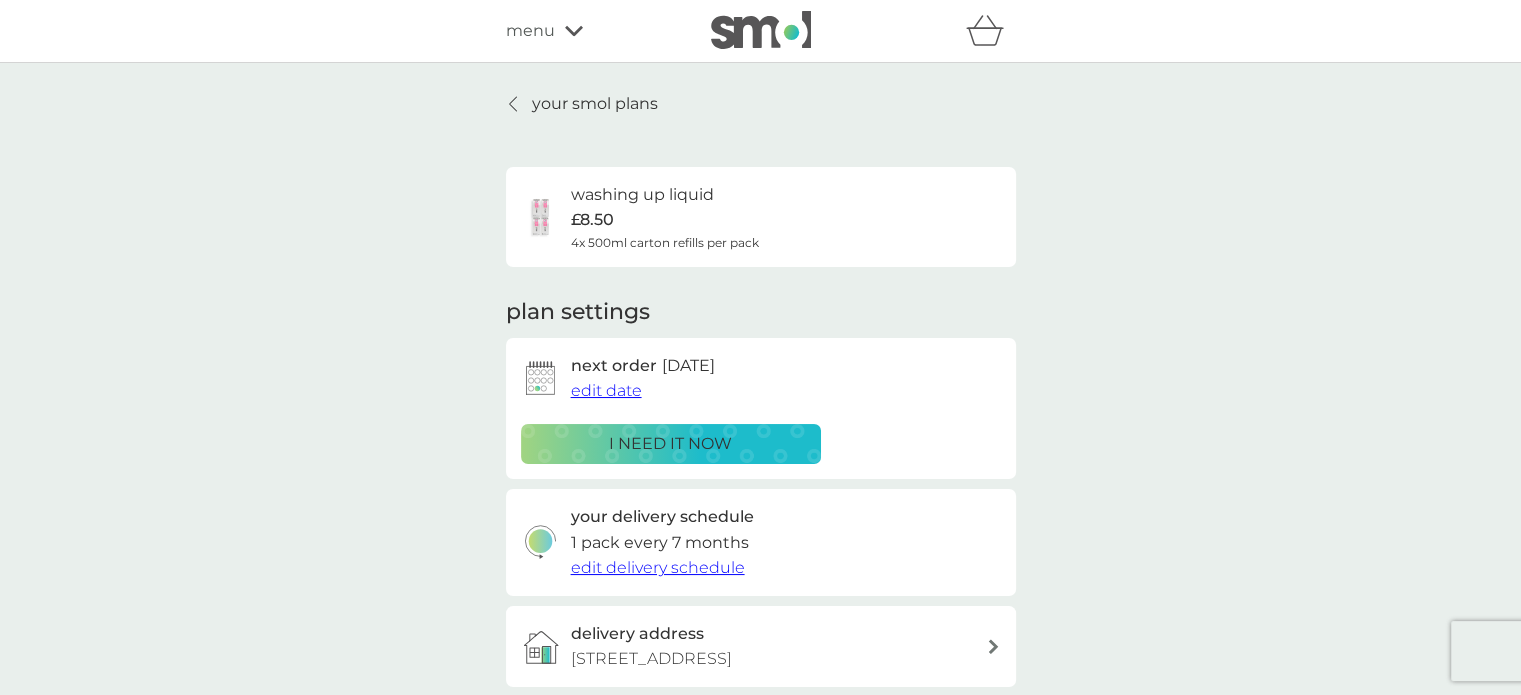 click on "your smol plans" at bounding box center [595, 104] 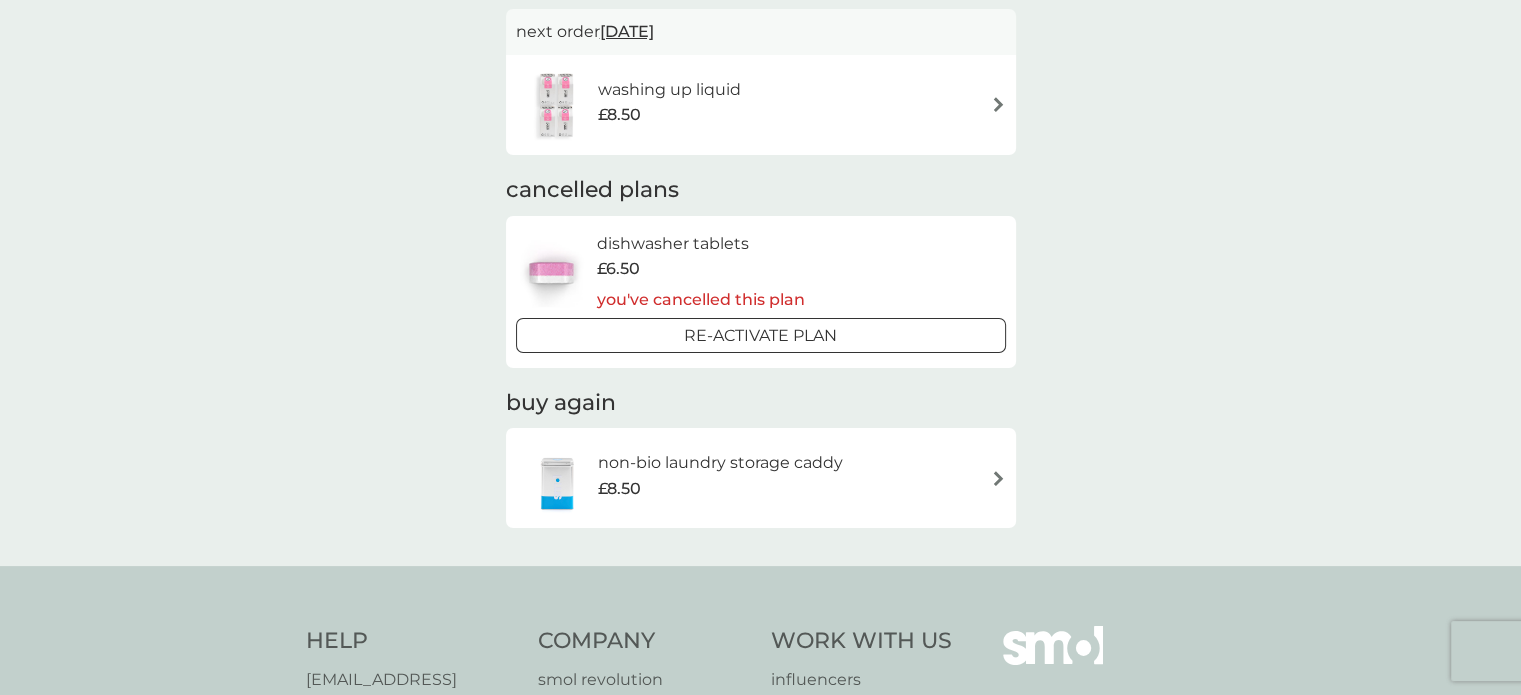 scroll, scrollTop: 700, scrollLeft: 0, axis: vertical 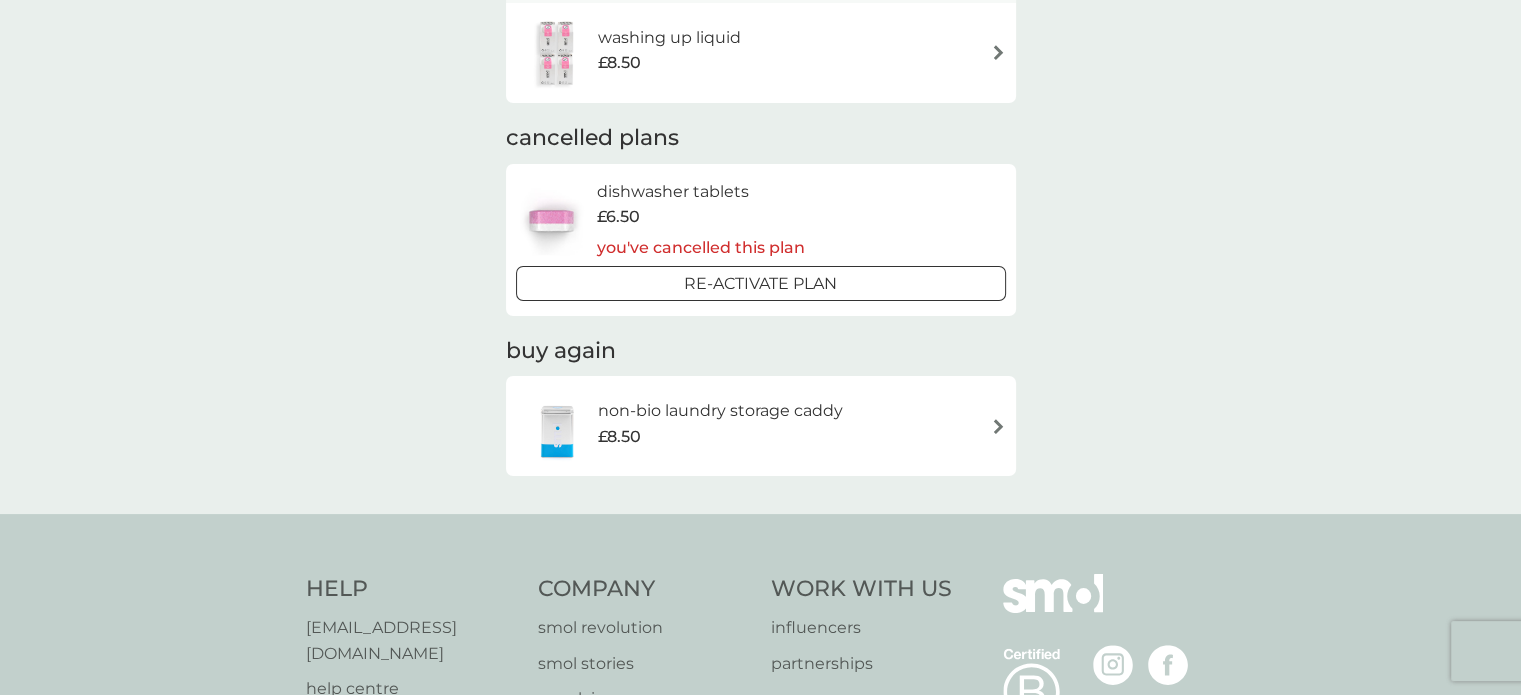click at bounding box center (998, 426) 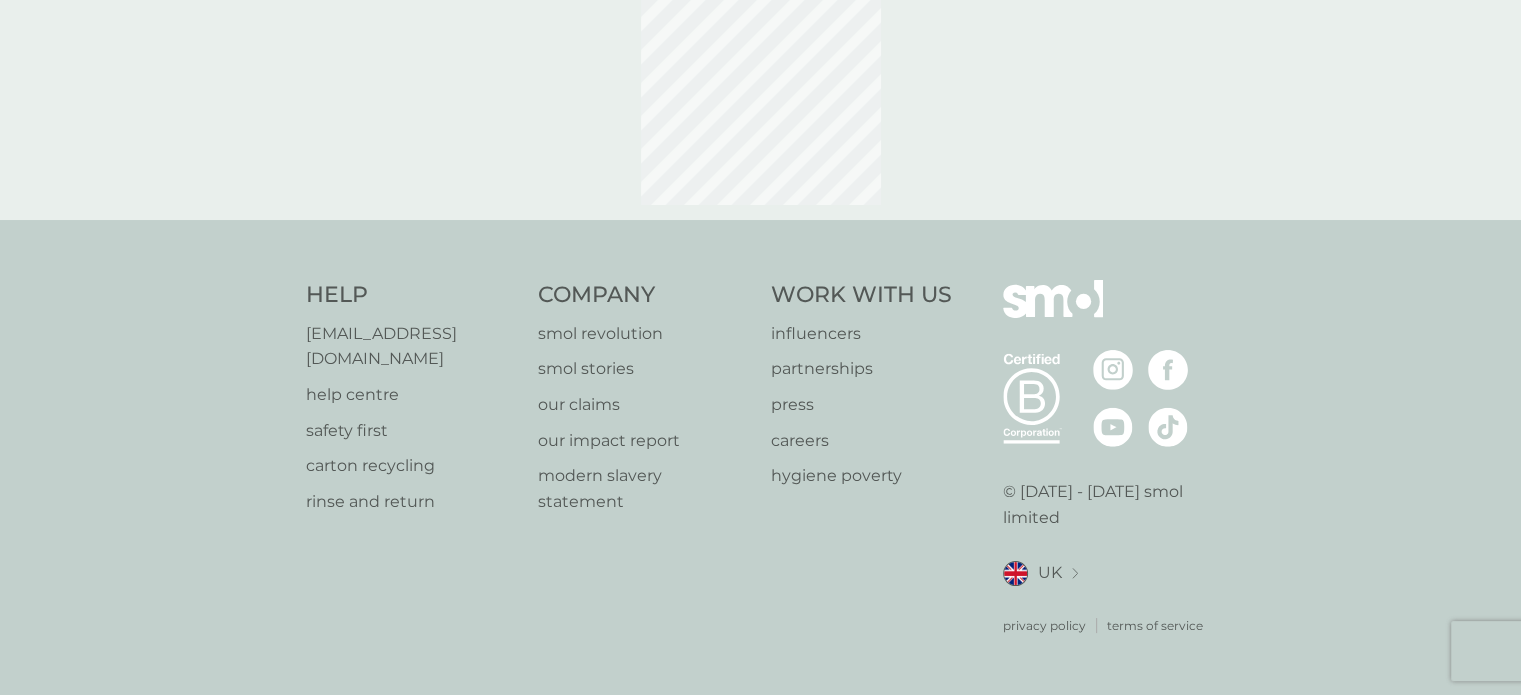 scroll, scrollTop: 0, scrollLeft: 0, axis: both 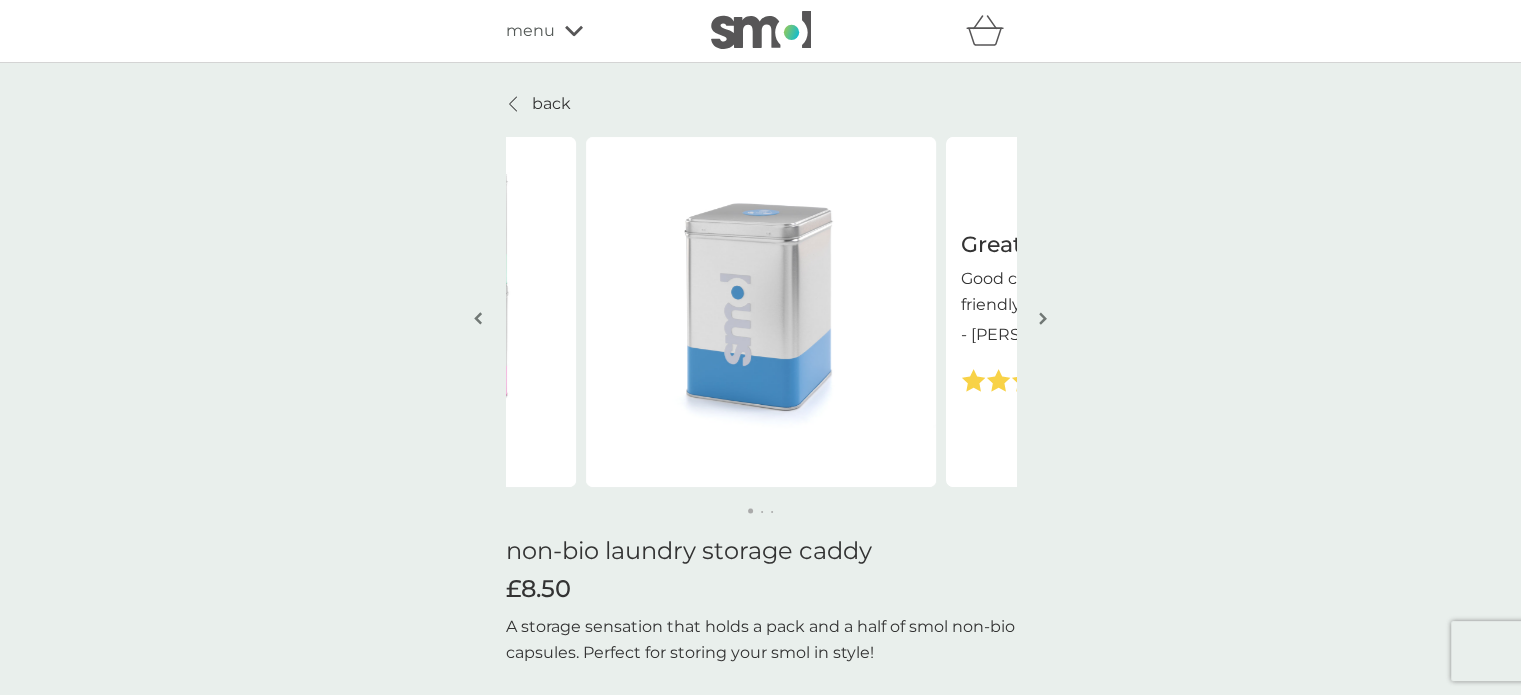 click at bounding box center [1043, 320] 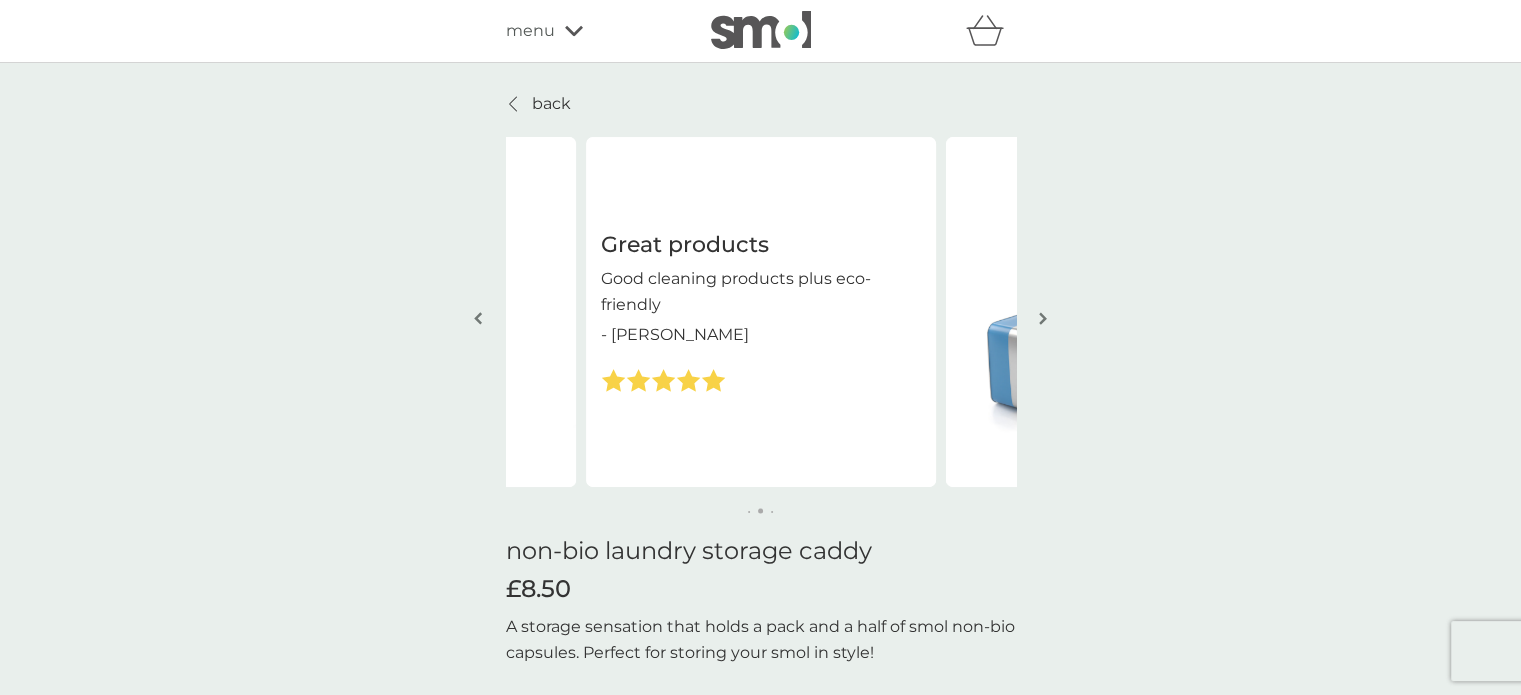 click at bounding box center (1043, 320) 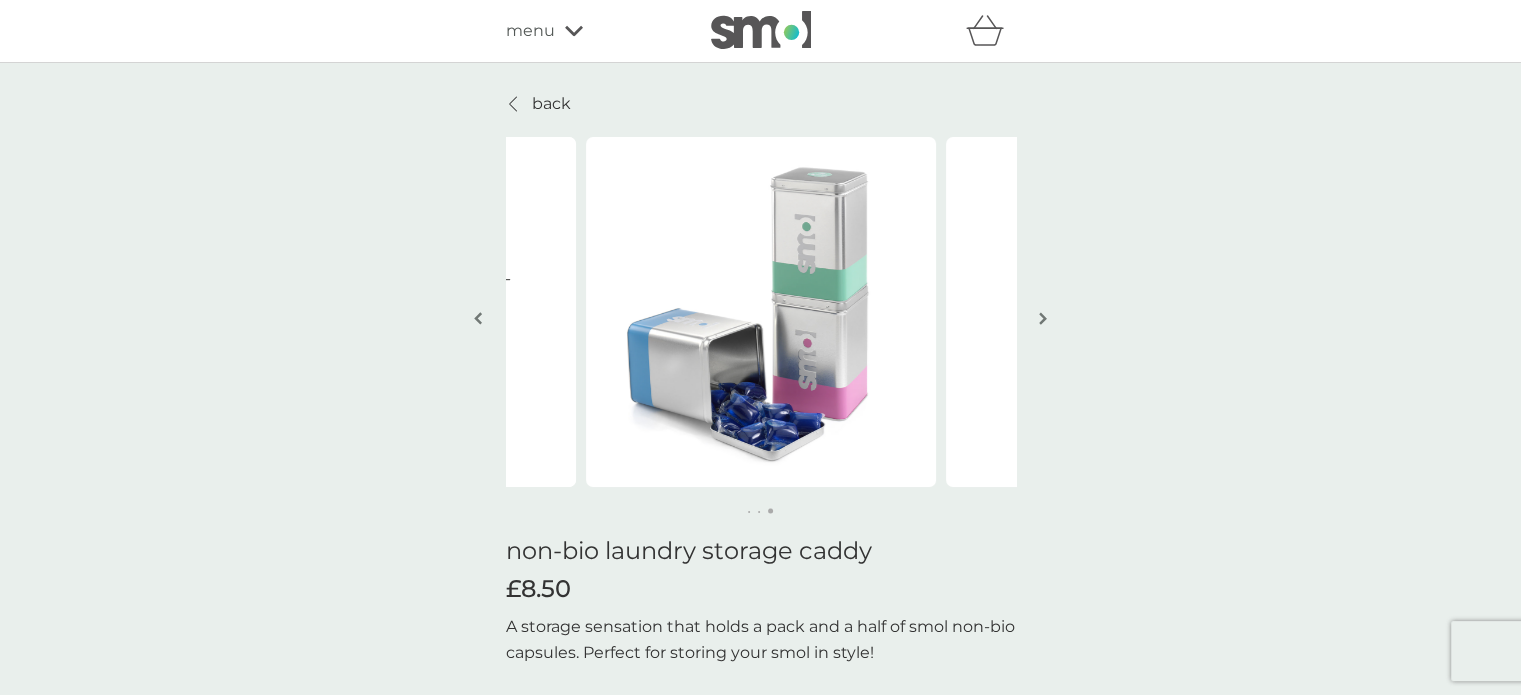 click at bounding box center [1043, 318] 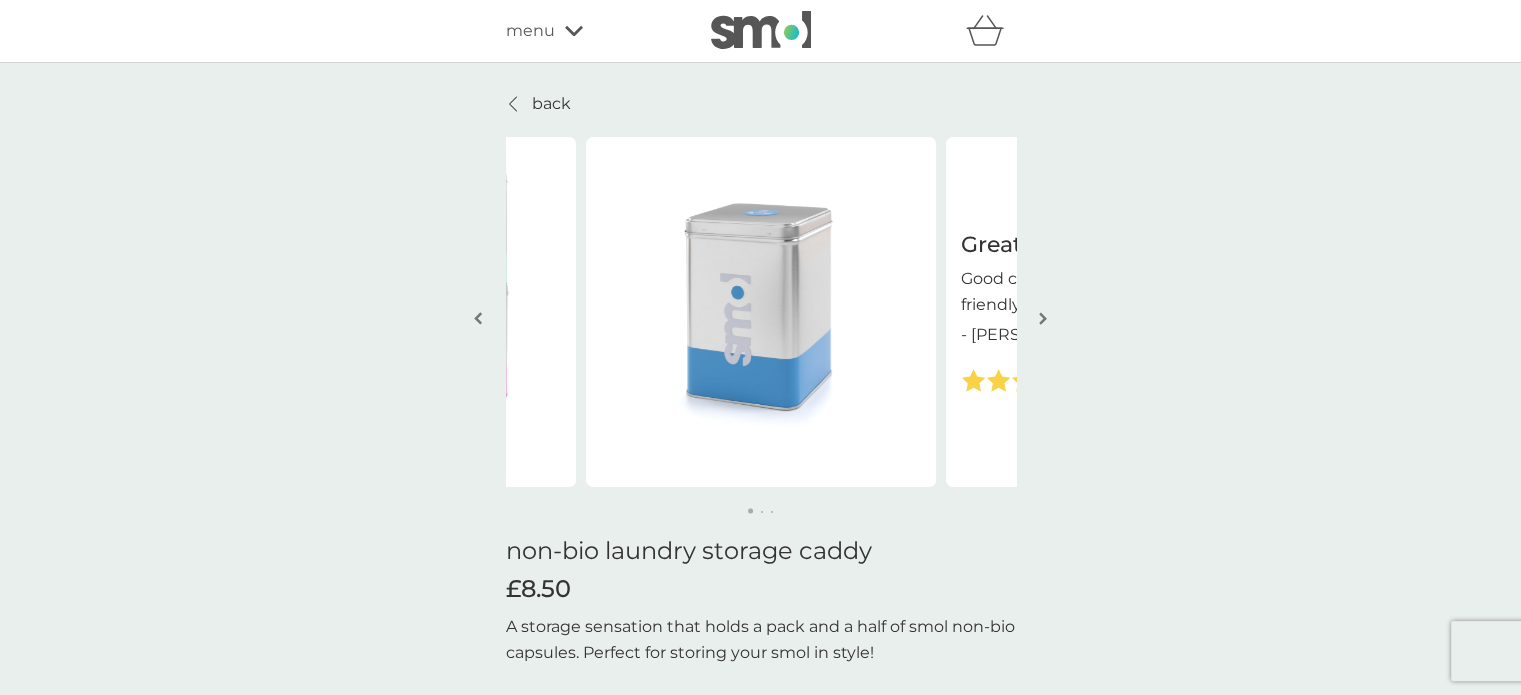 click at bounding box center (1043, 318) 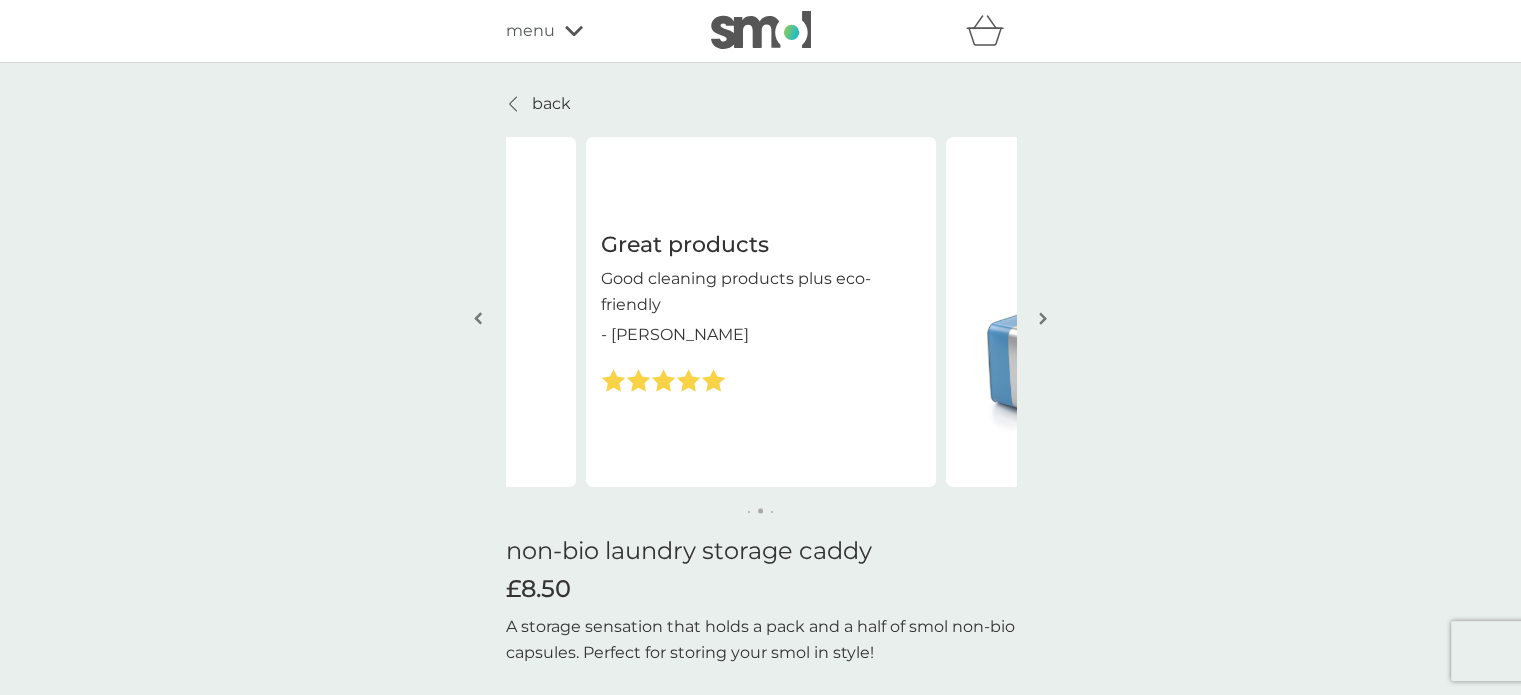 click at bounding box center [1043, 318] 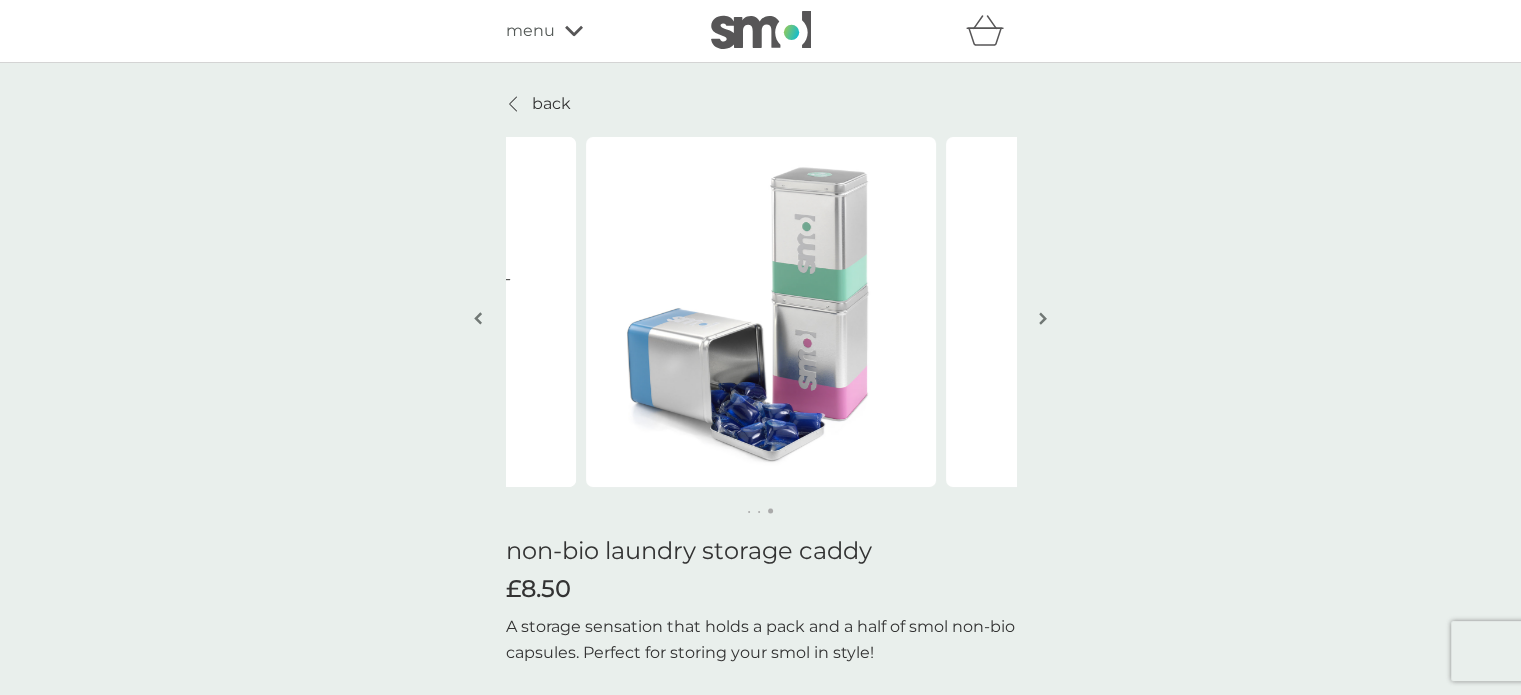click at bounding box center (1043, 318) 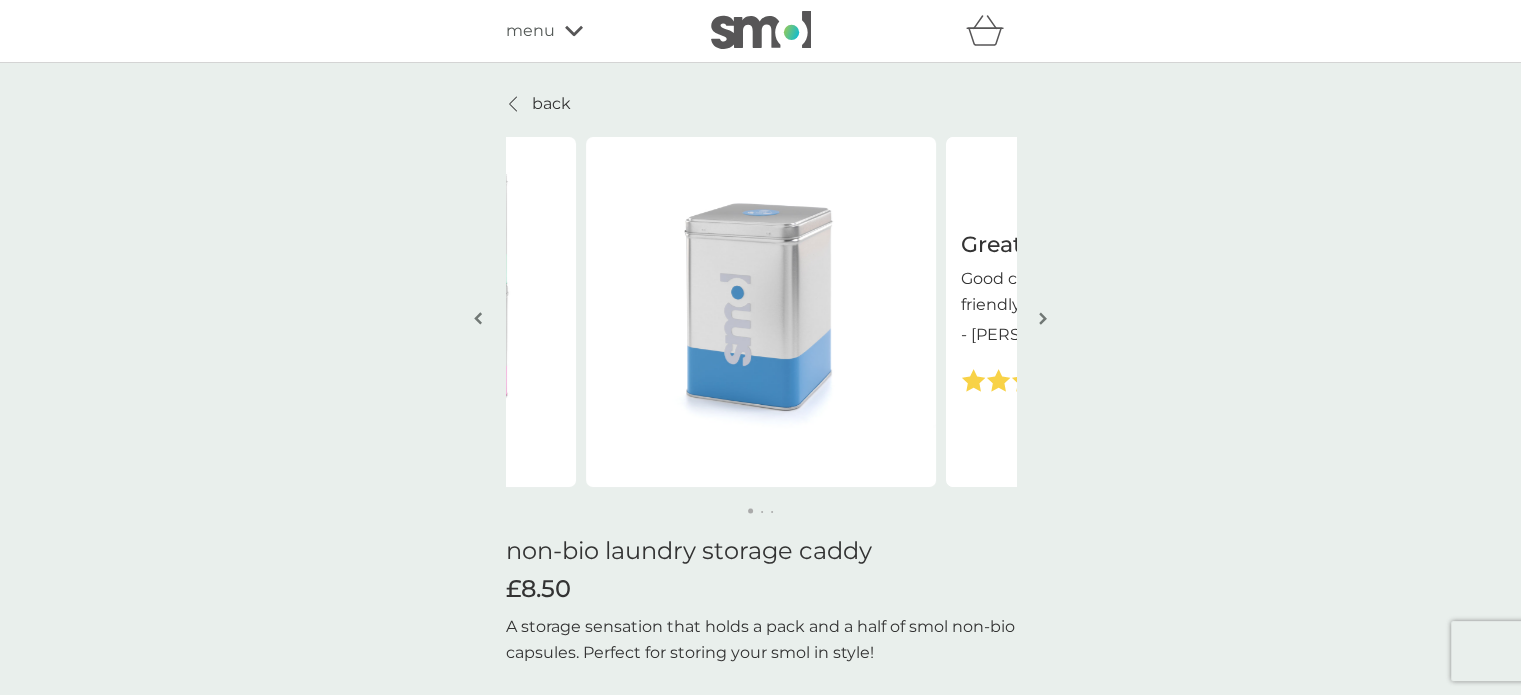 click at bounding box center (1043, 318) 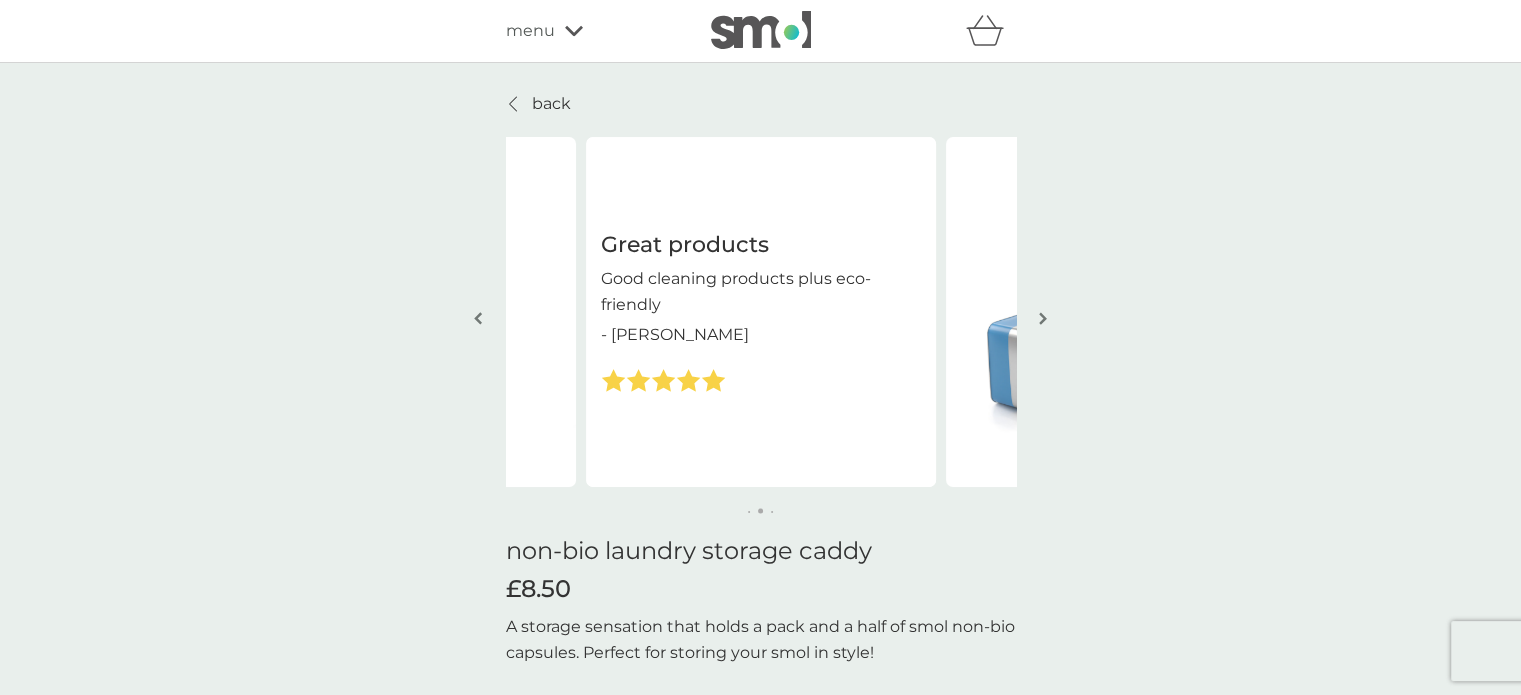 click at bounding box center (1043, 318) 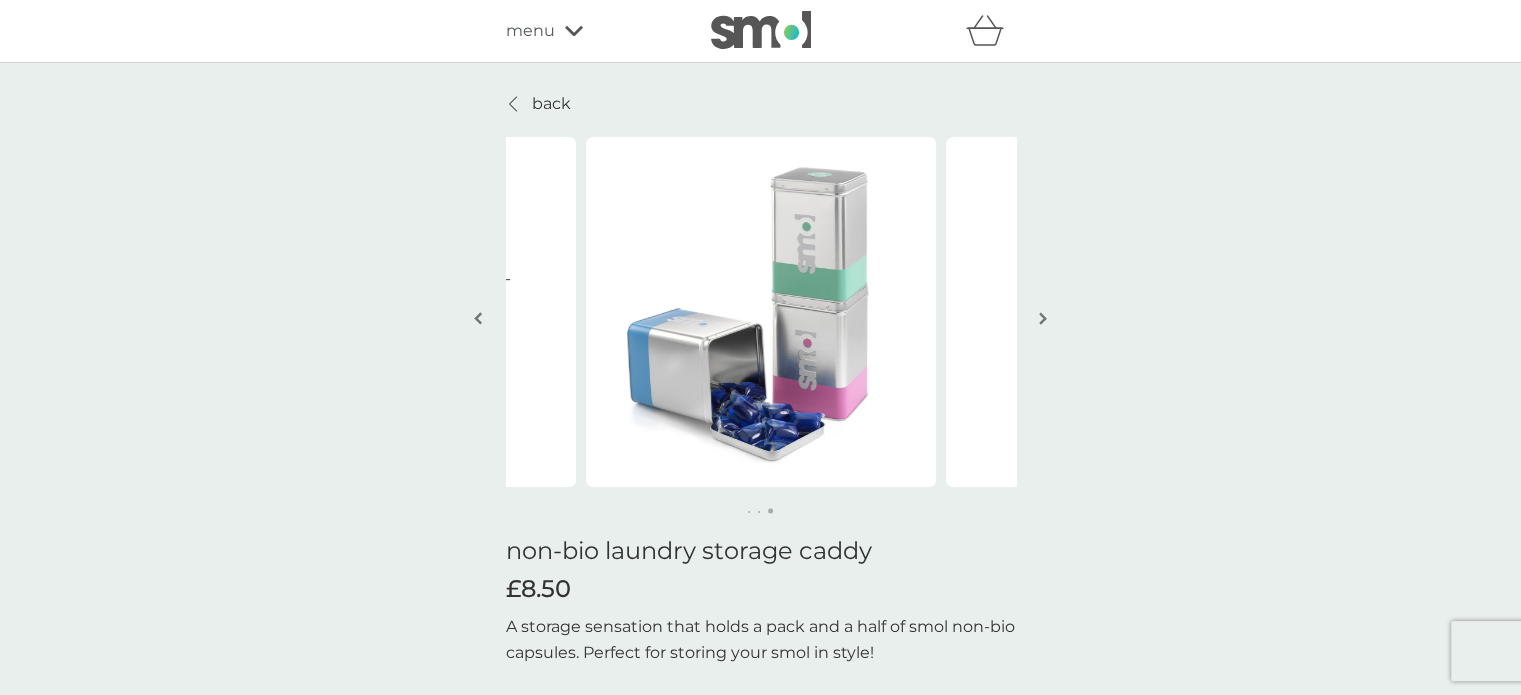 click on "back Great products Good cleaning products plus eco-friendly - Jane
Great products Good cleaning products plus eco-friendly - Jane
Great products Good cleaning products plus eco-friendly - Jane
non-bio laundry storage caddy £8.50 A storage sensation that holds a pack and a half of smol non-bio capsules. Perfect for storing your smol in style! 100% recyclable metal no child-safe closure (please store out of reach of children) holds a pack and a half of capsules protects from damp easy access 1 ADD TO BASKET great for you. Stylish storage Our metal caddies hold a pack and a half of smol laundry capsules. With easy access (no child safe lid) it is perfect for those who do not need or want child-impeding packs. Fair price promise Caring about the environment shouldn't cost you more. We deliver direct and cut out the middleman with a money-back guarantee. Our metal caddy is built to last and is 100% recyclable for just £8.50. better for our planet. 100% recyclable metal 100% plastic-free testimonials. Great!" at bounding box center [760, 1139] 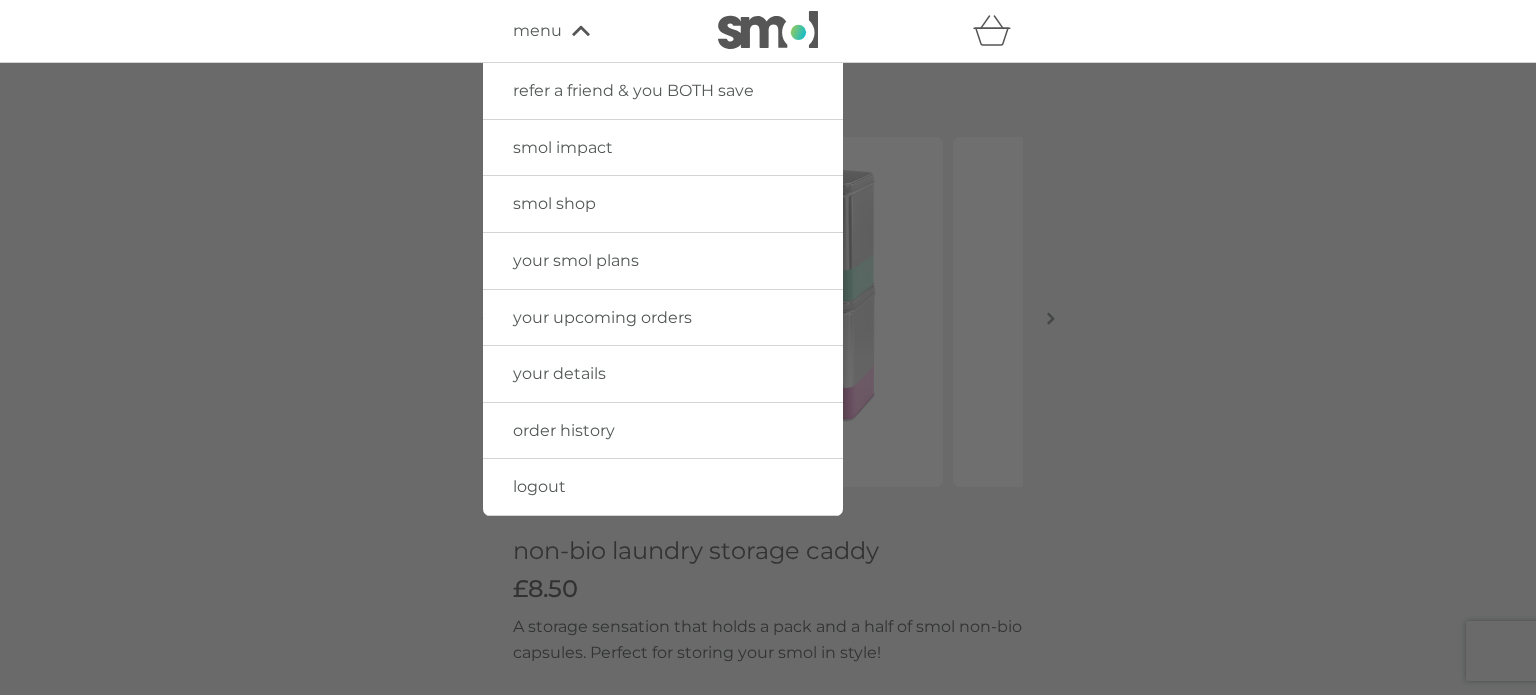 click at bounding box center [768, 410] 